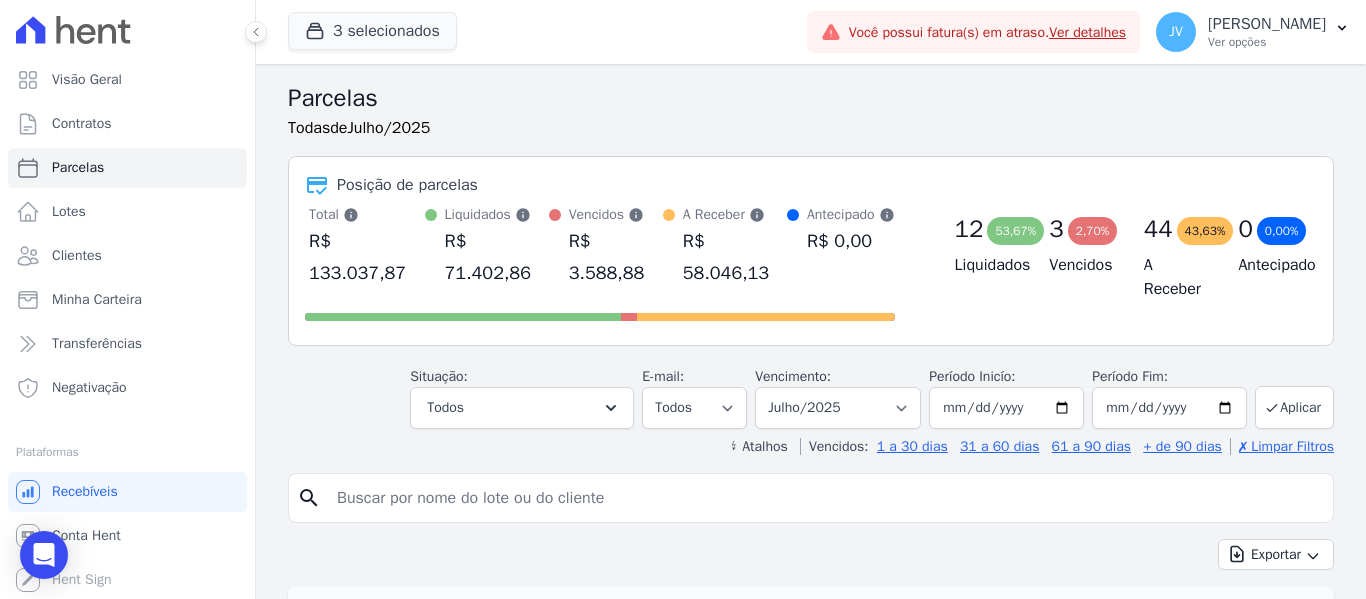 select 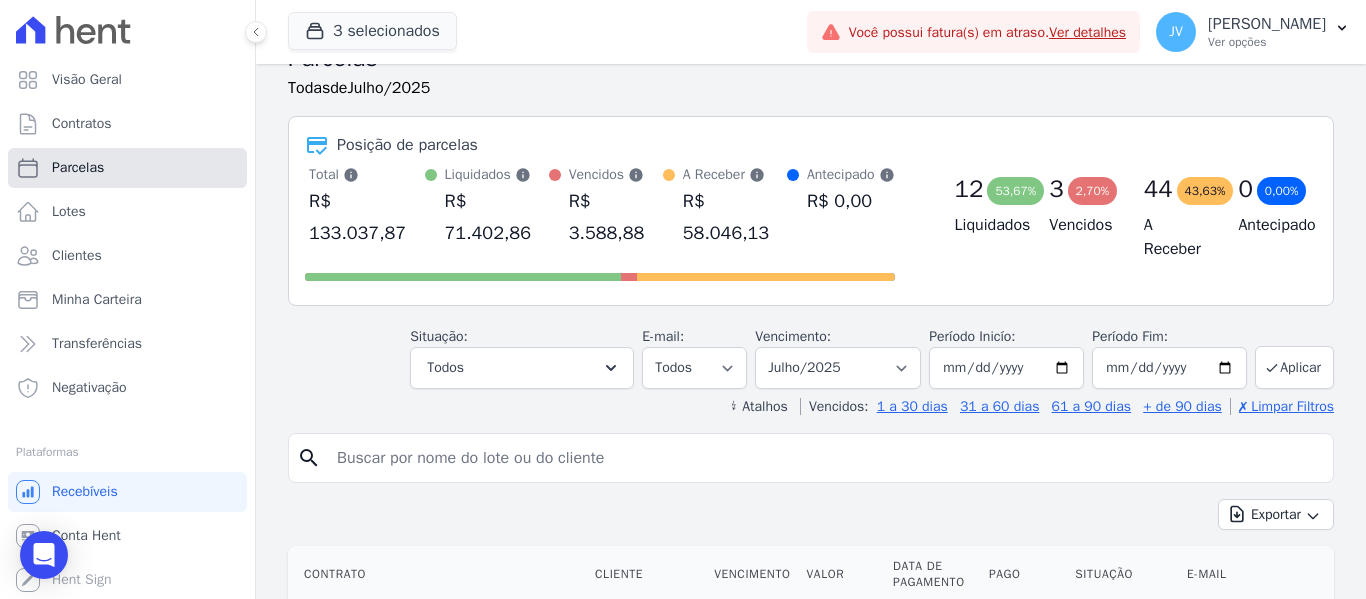 click on "Parcelas" at bounding box center (127, 168) 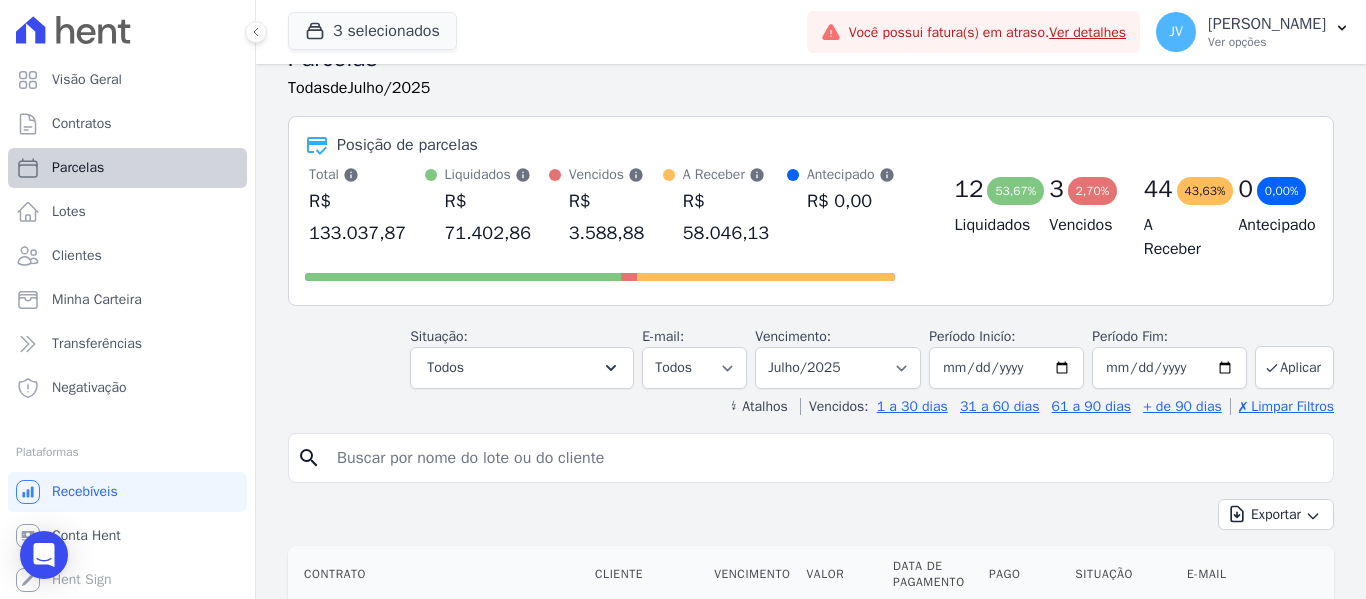 select 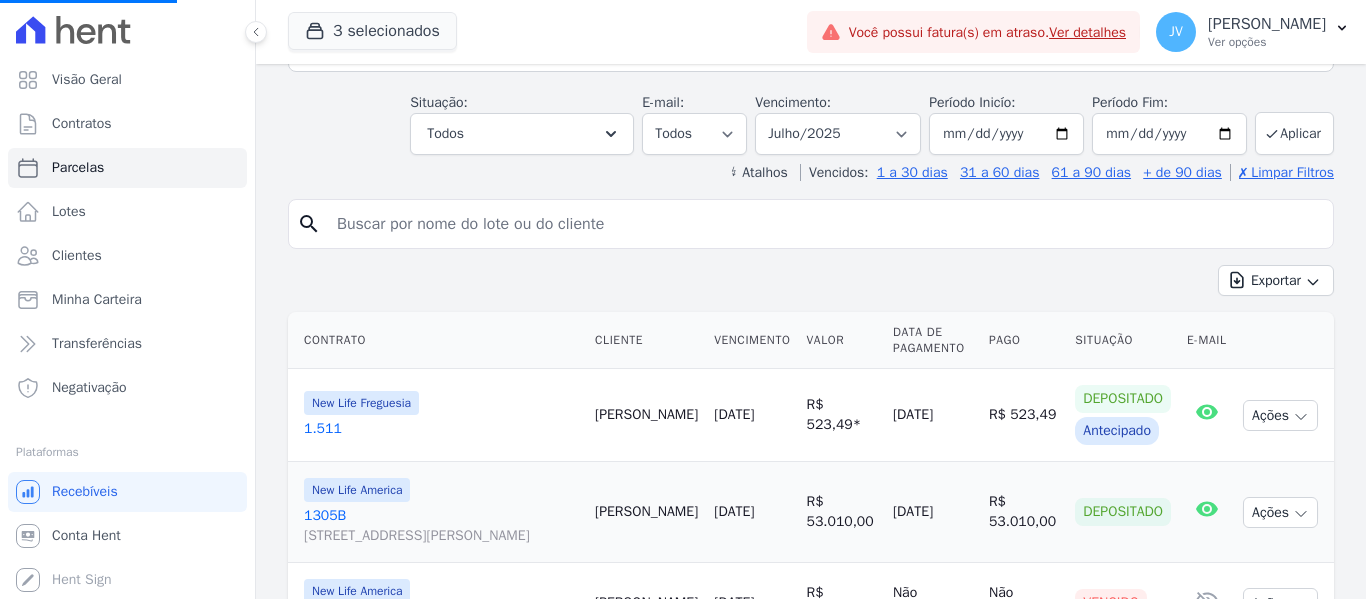 scroll, scrollTop: 0, scrollLeft: 0, axis: both 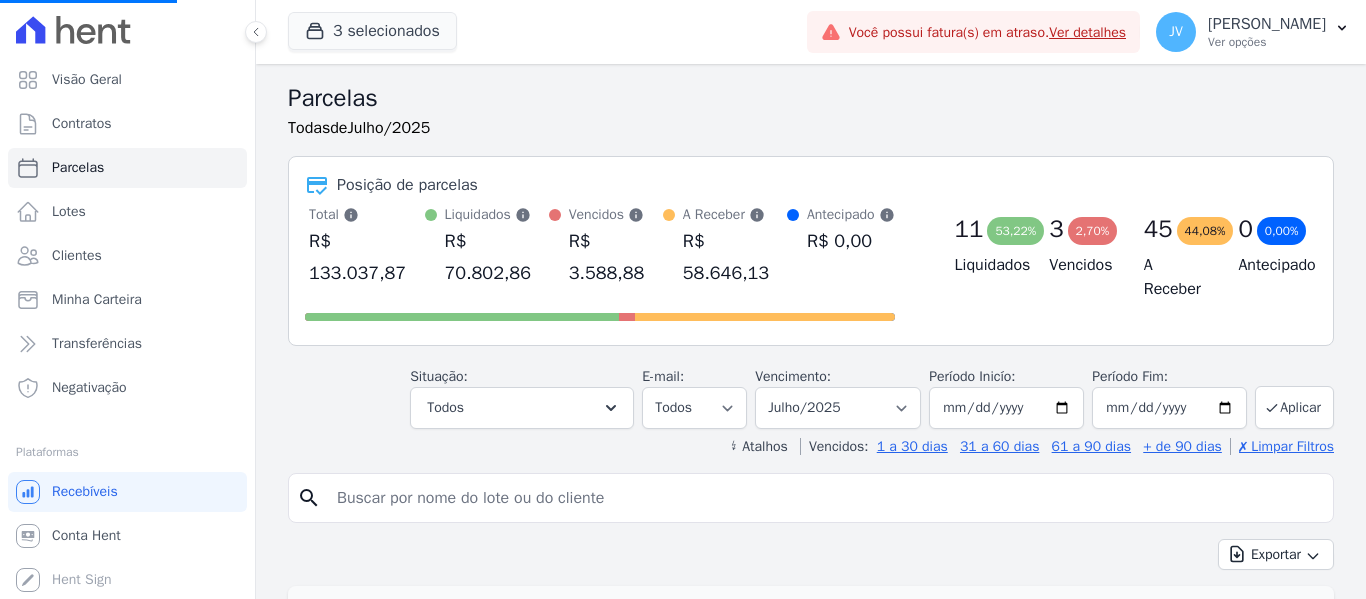 select 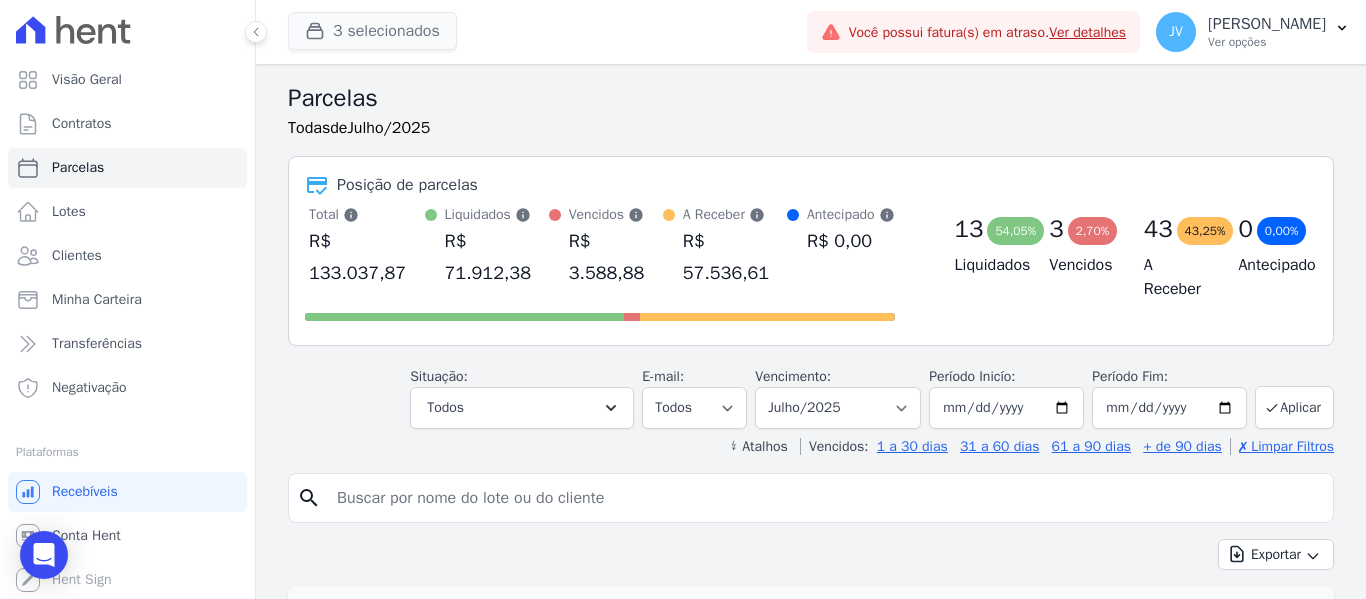 drag, startPoint x: 430, startPoint y: 51, endPoint x: 423, endPoint y: 36, distance: 16.552946 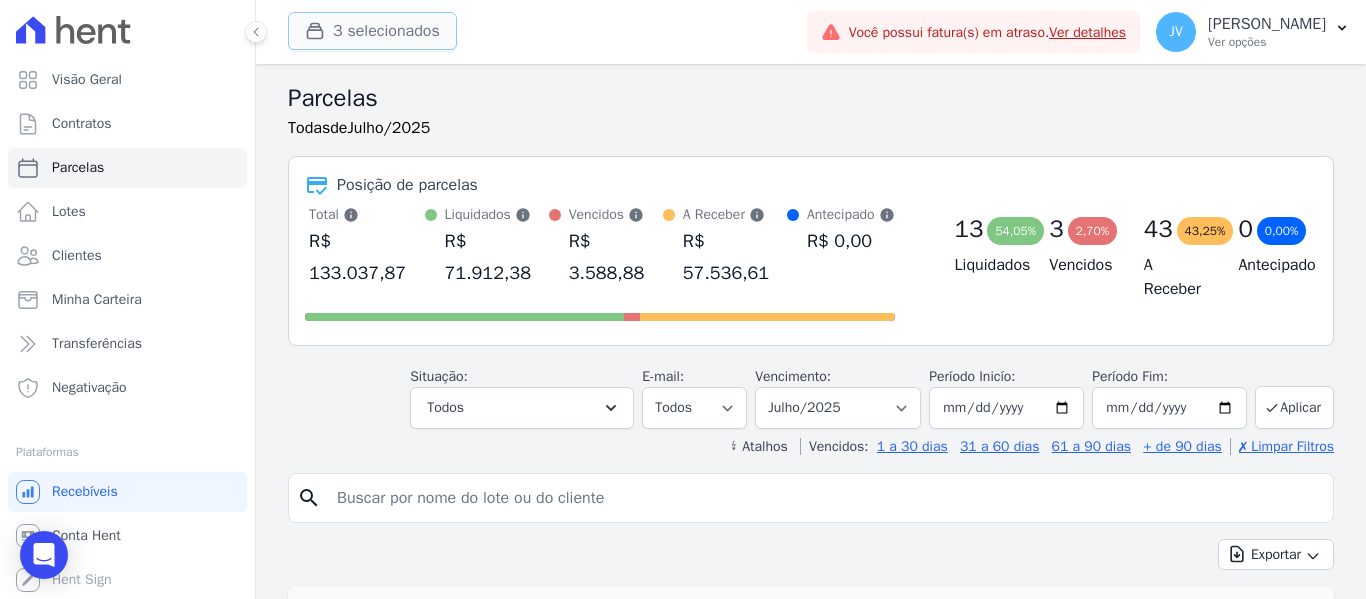 click on "3 selecionados" at bounding box center (372, 31) 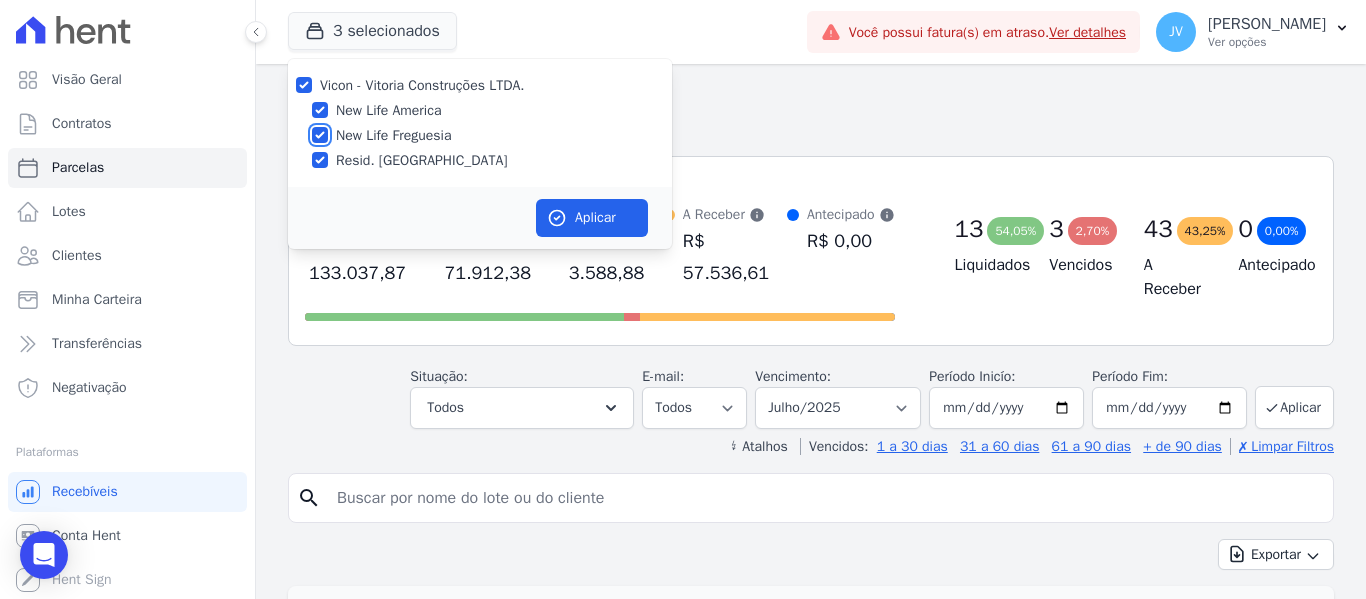 click on "New Life Freguesia" at bounding box center (320, 135) 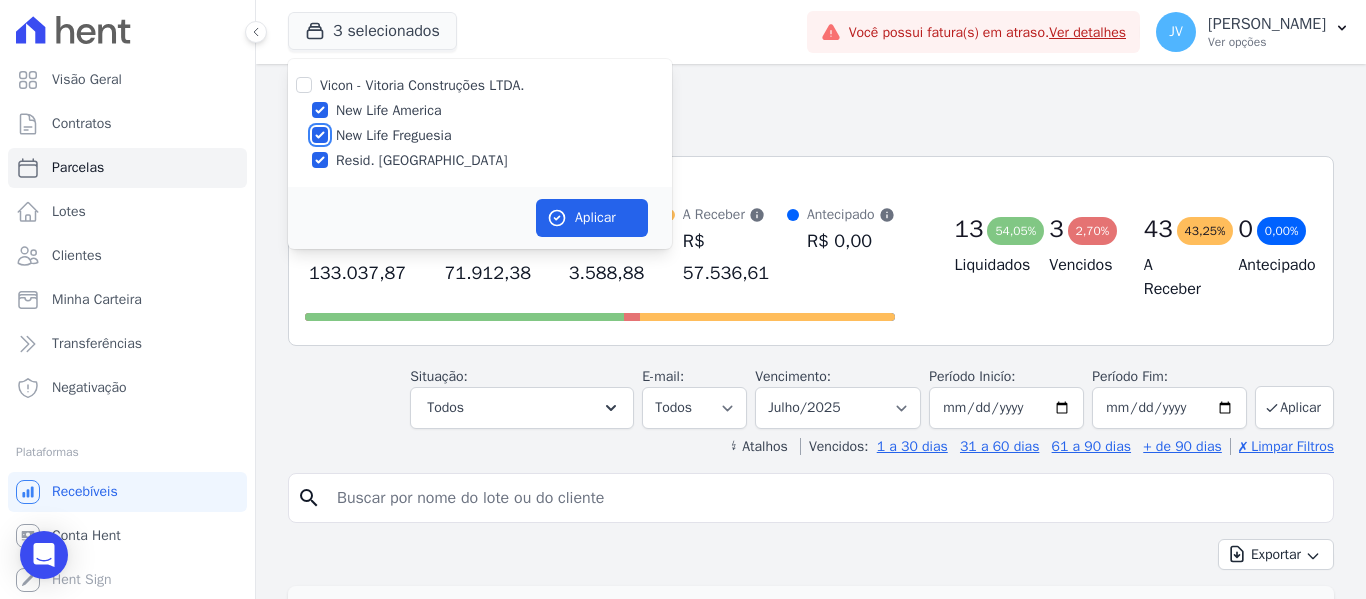 checkbox on "false" 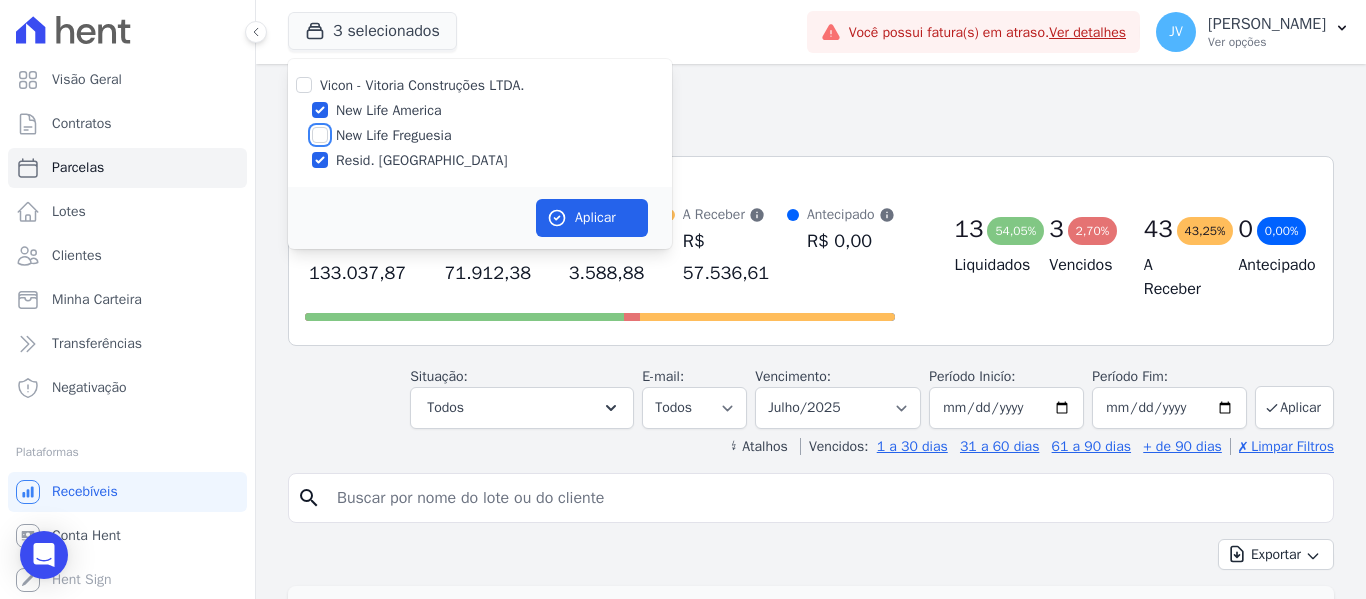 checkbox on "false" 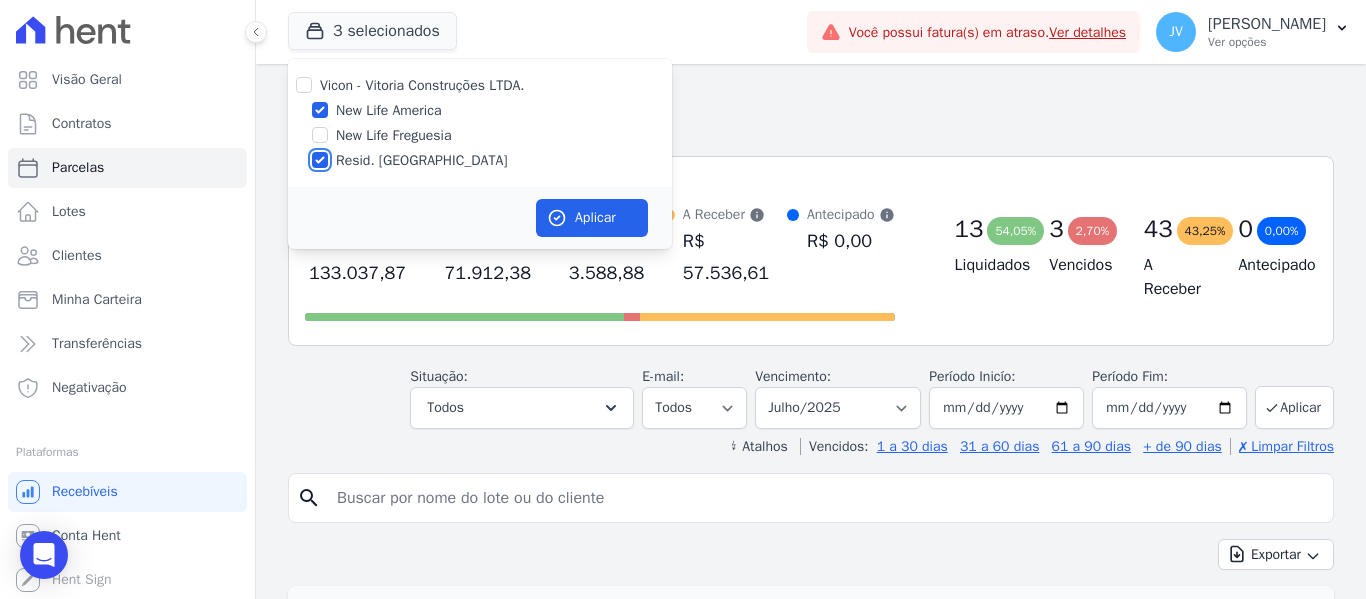 click on "Resid. [GEOGRAPHIC_DATA]" at bounding box center [320, 160] 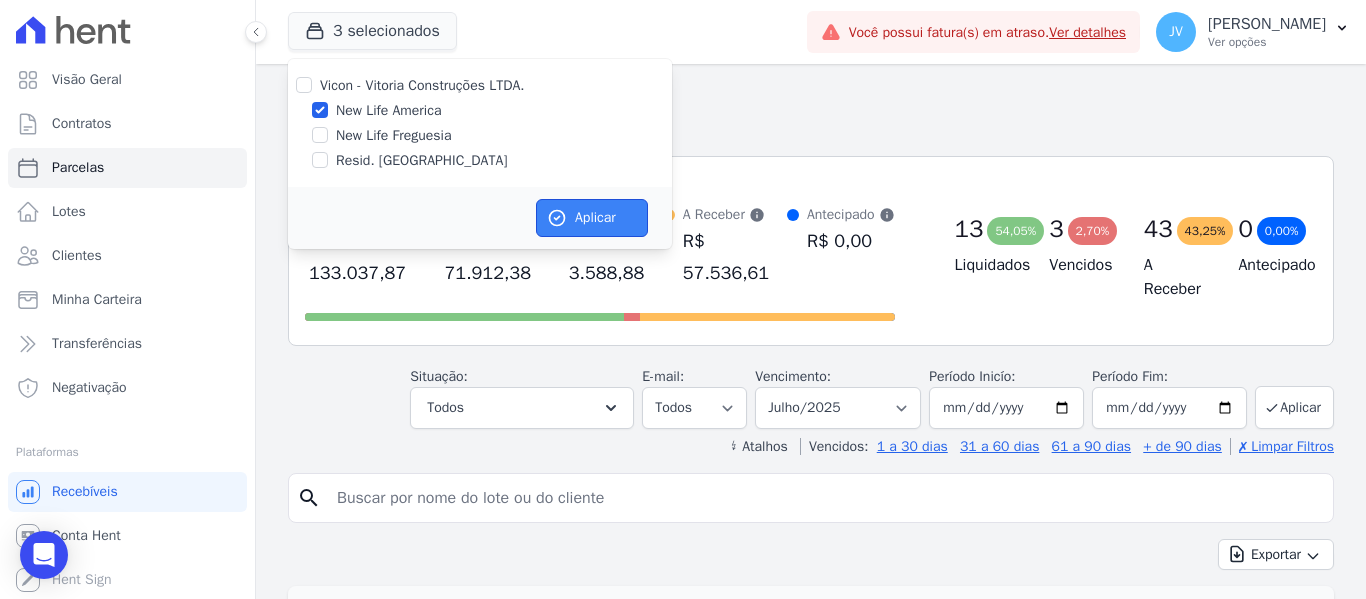 click on "Aplicar" at bounding box center (592, 218) 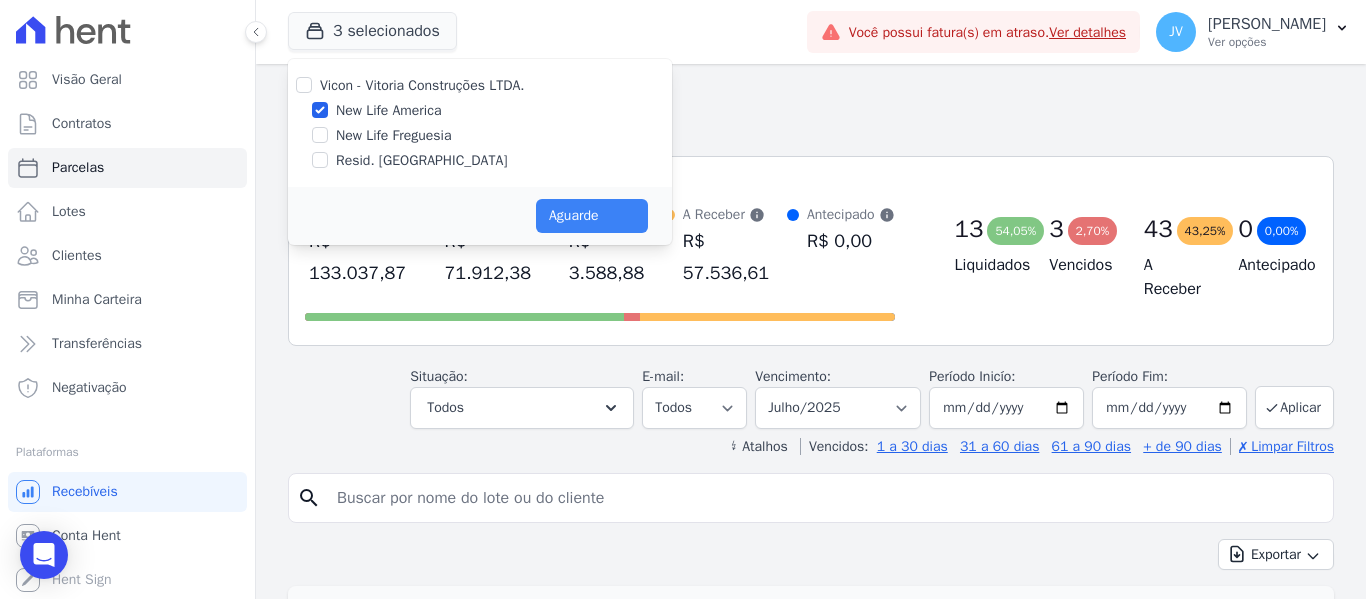 select 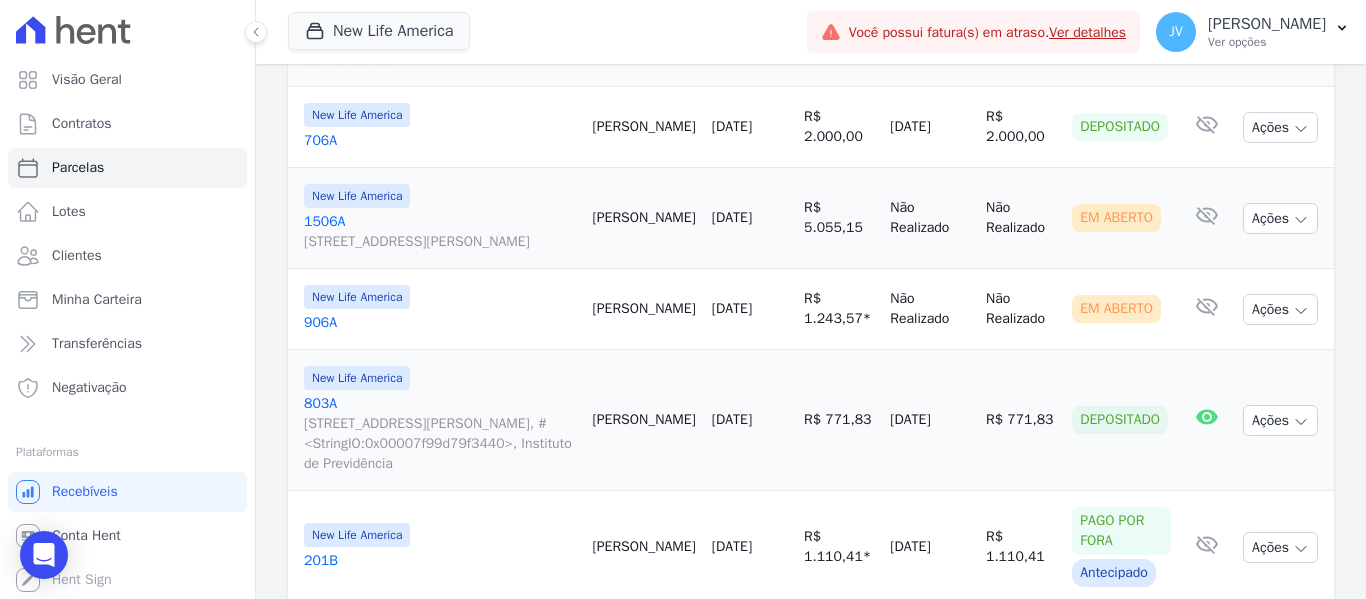 scroll, scrollTop: 2400, scrollLeft: 0, axis: vertical 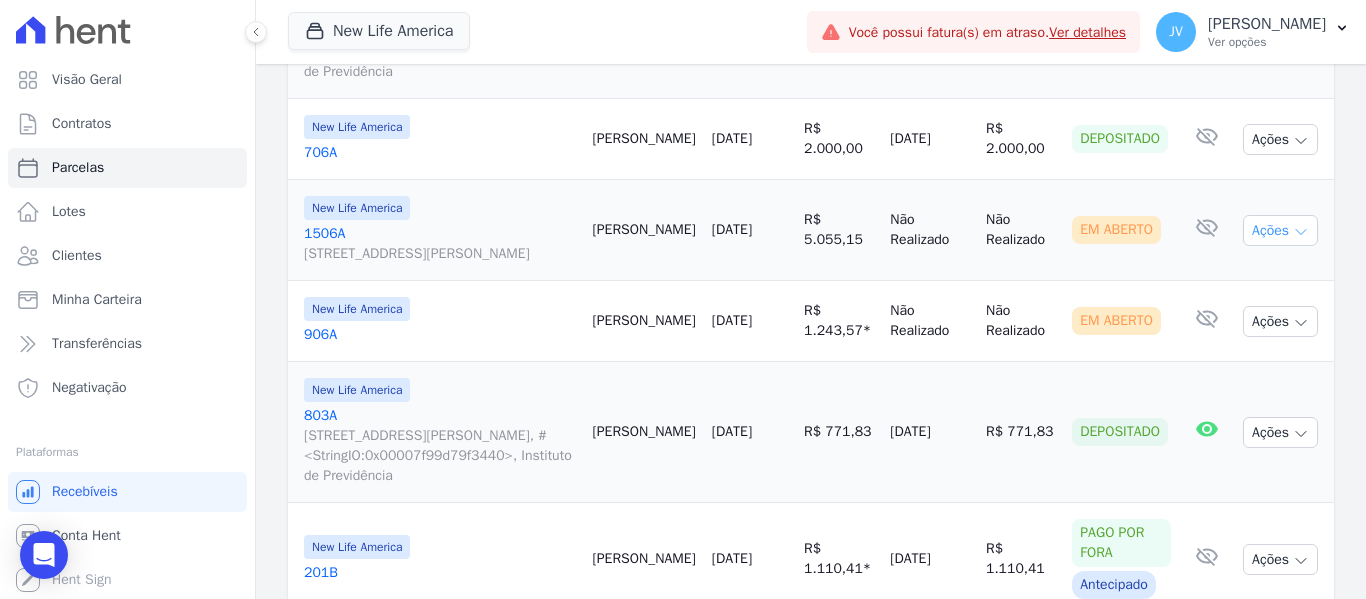 click on "Ações" at bounding box center (1280, 230) 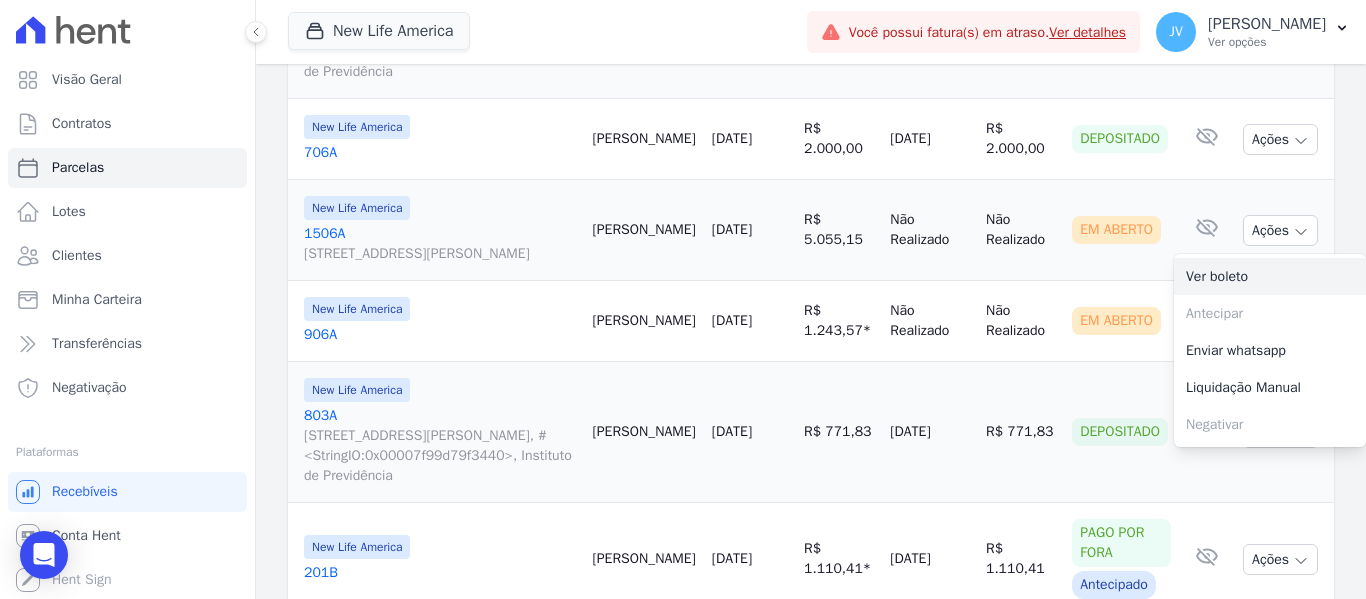 click on "Ver boleto" at bounding box center (1270, 276) 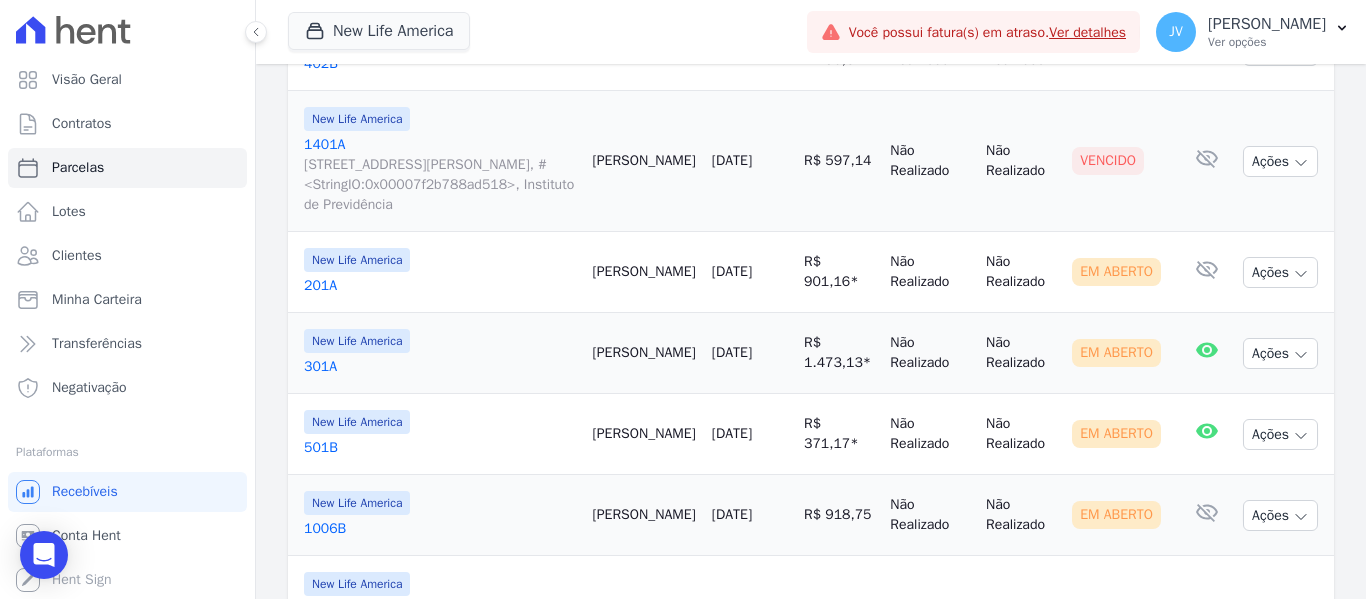 scroll, scrollTop: 700, scrollLeft: 0, axis: vertical 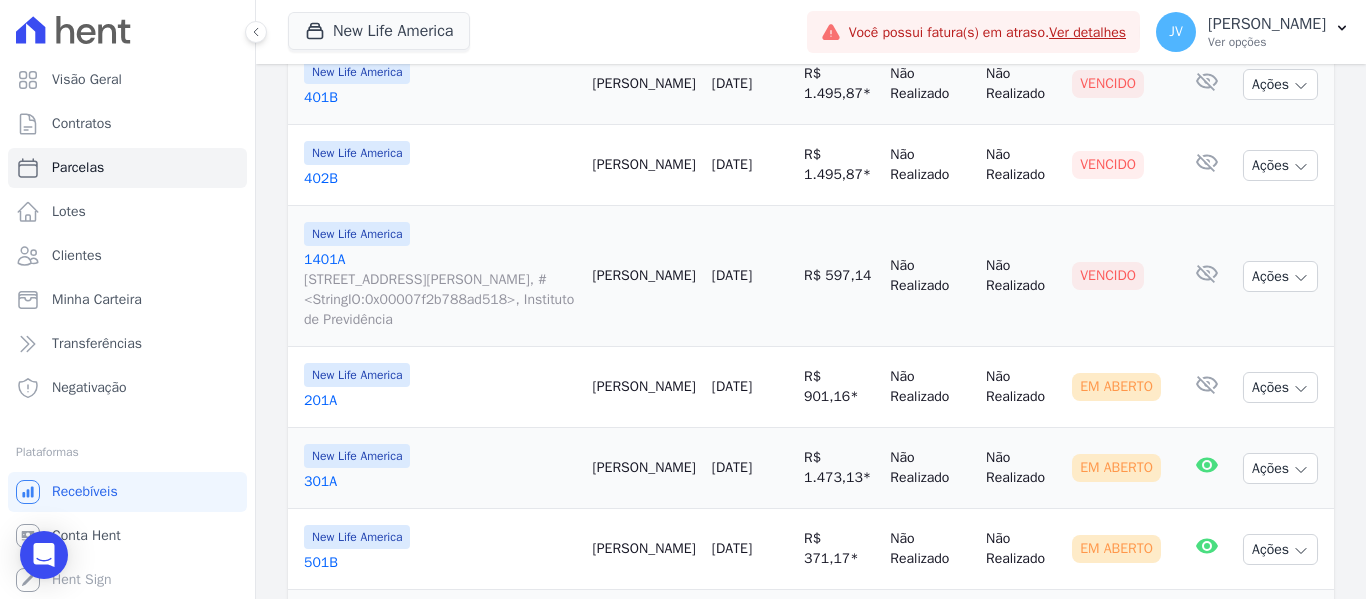 click on "[DATE]" at bounding box center [732, 386] 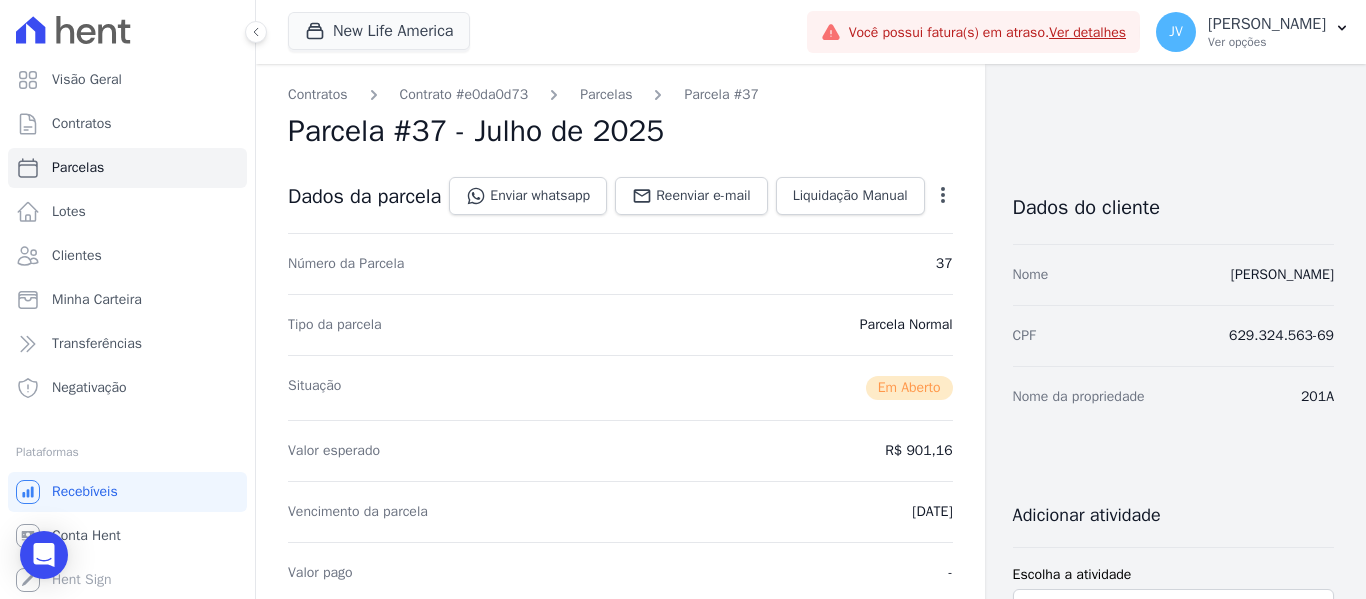 click on "Open options" at bounding box center [943, 198] 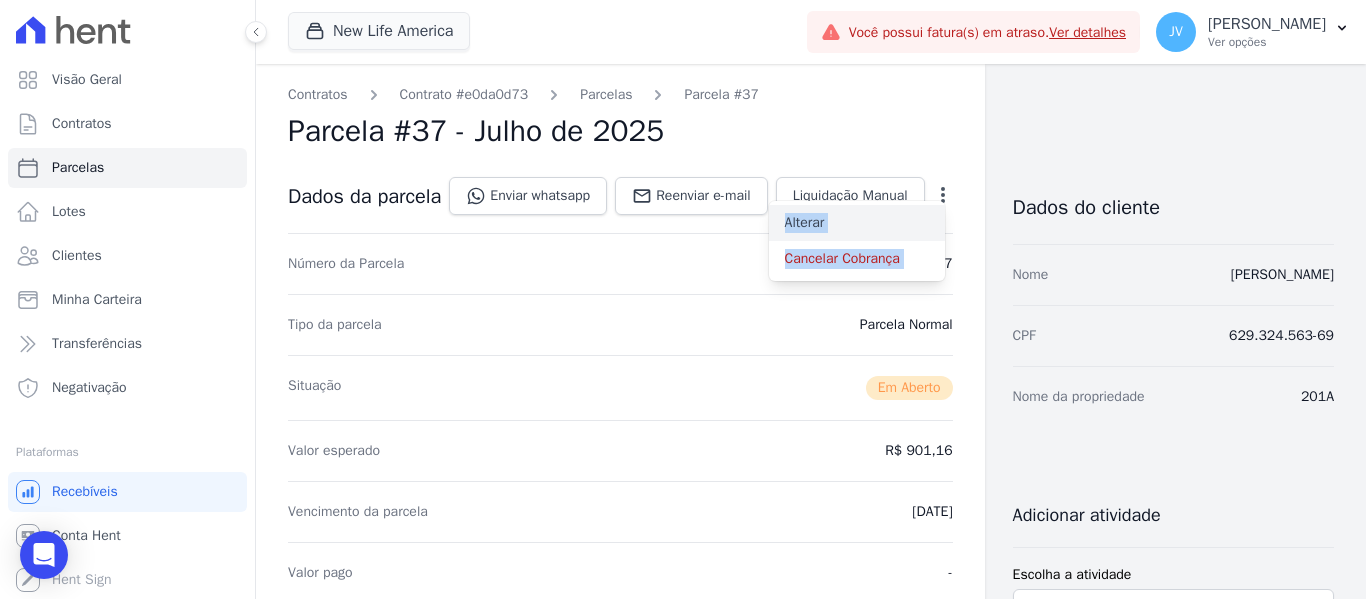 click on "Alterar" at bounding box center [857, 223] 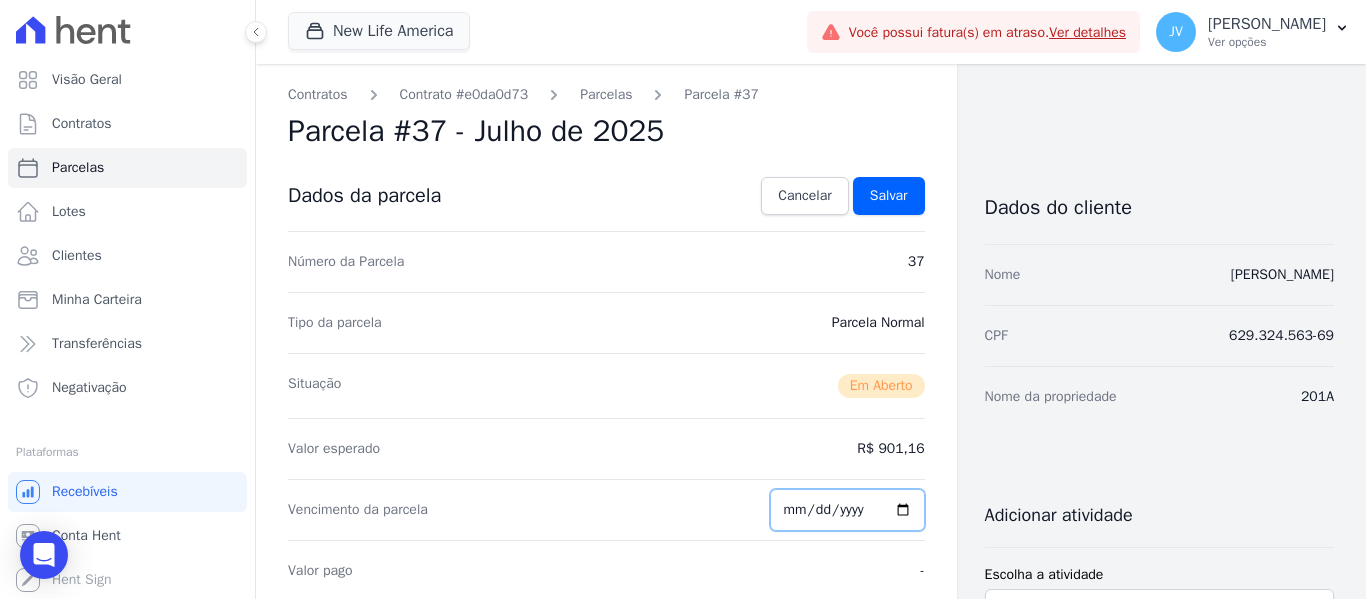 drag, startPoint x: 797, startPoint y: 508, endPoint x: 791, endPoint y: 497, distance: 12.529964 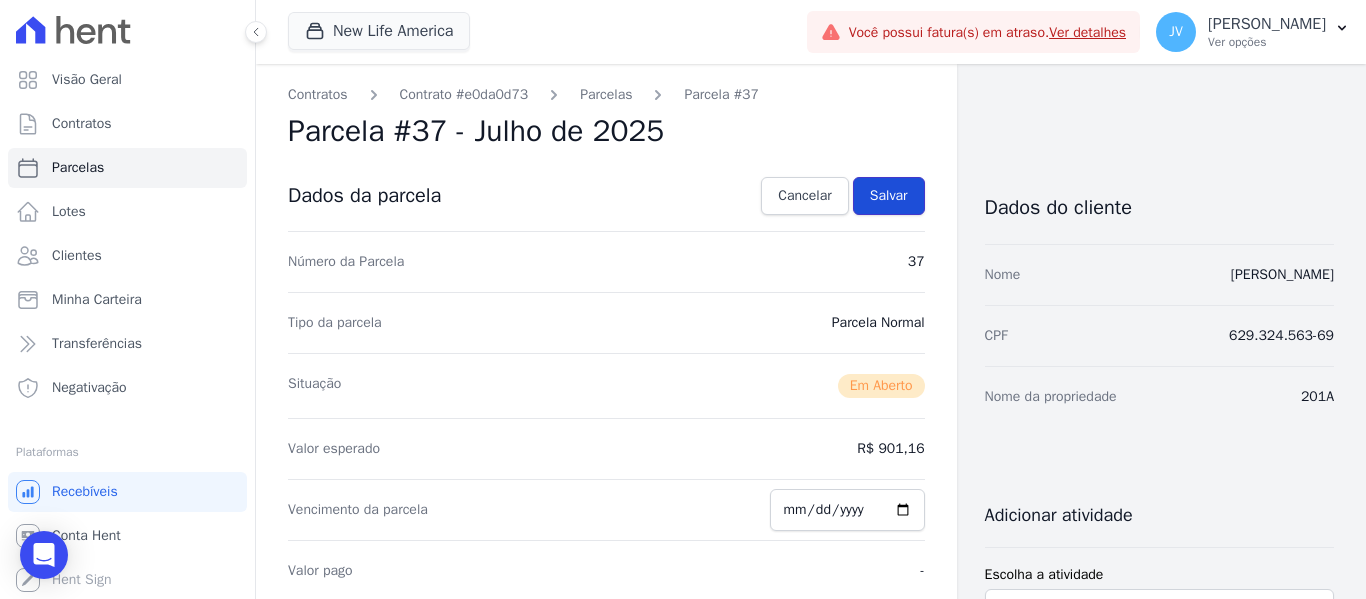 click on "Salvar" at bounding box center [889, 196] 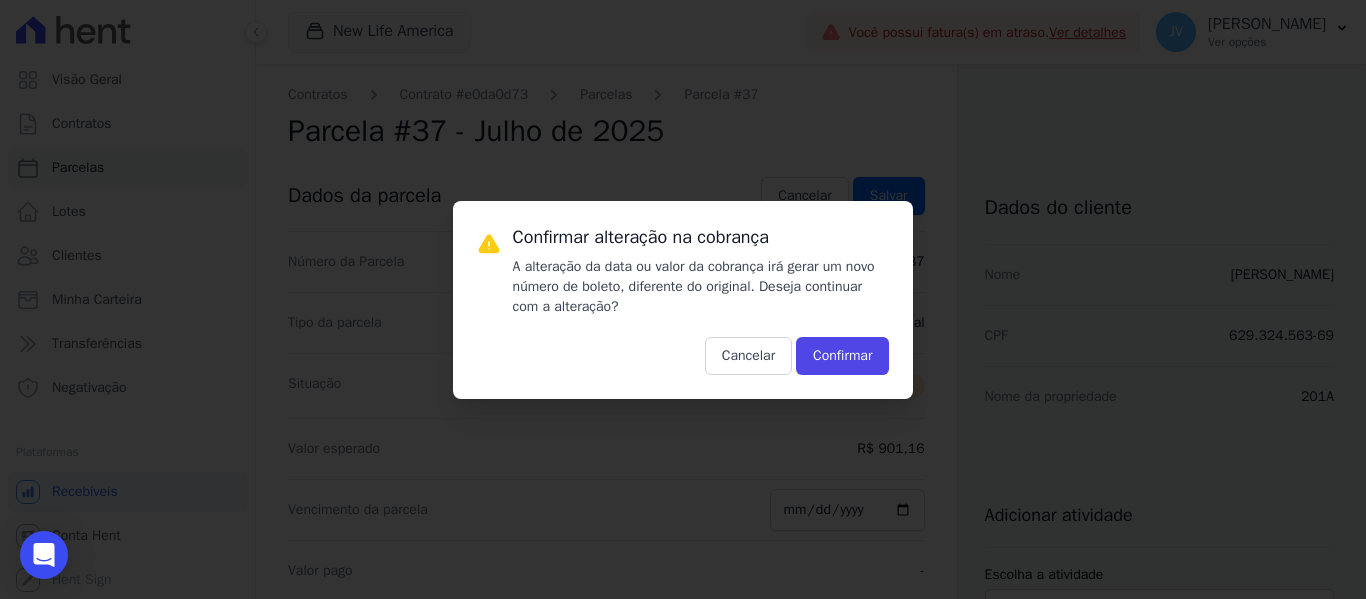 click on "Confirmar alteração na cobrança
A alteração da data ou valor da cobrança irá gerar um novo número de boleto, diferente do original. Deseja continuar com a alteração?
Cancelar
Confirmar" at bounding box center (683, 300) 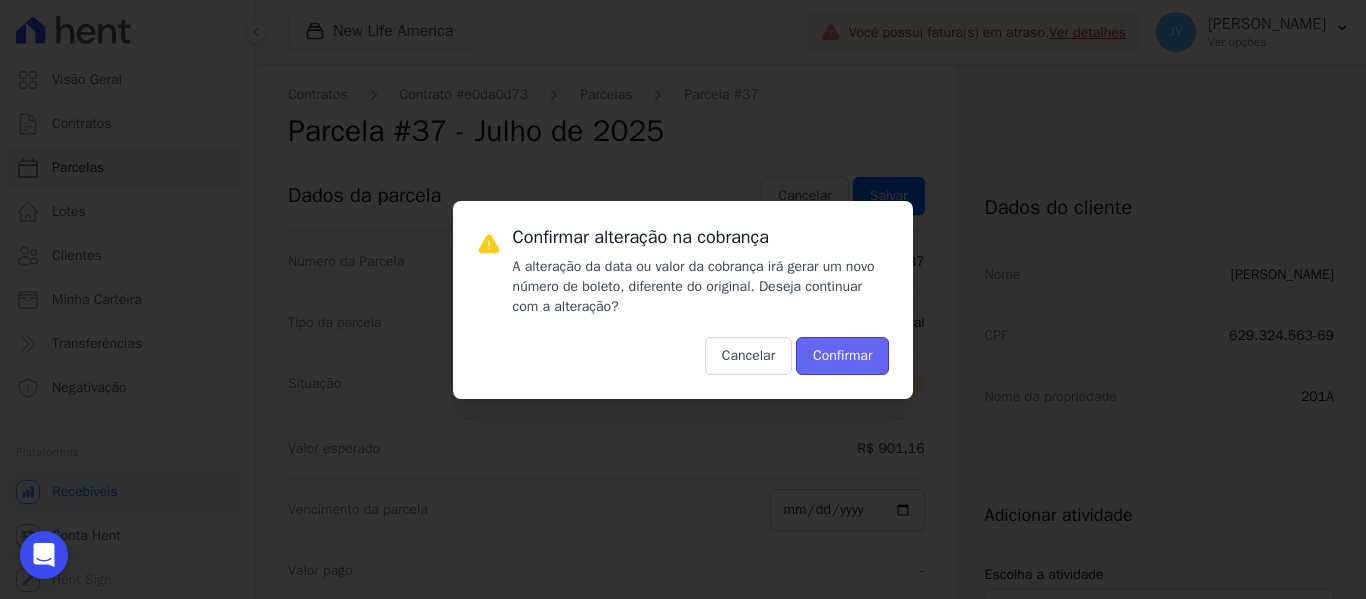 click on "Confirmar" at bounding box center (842, 356) 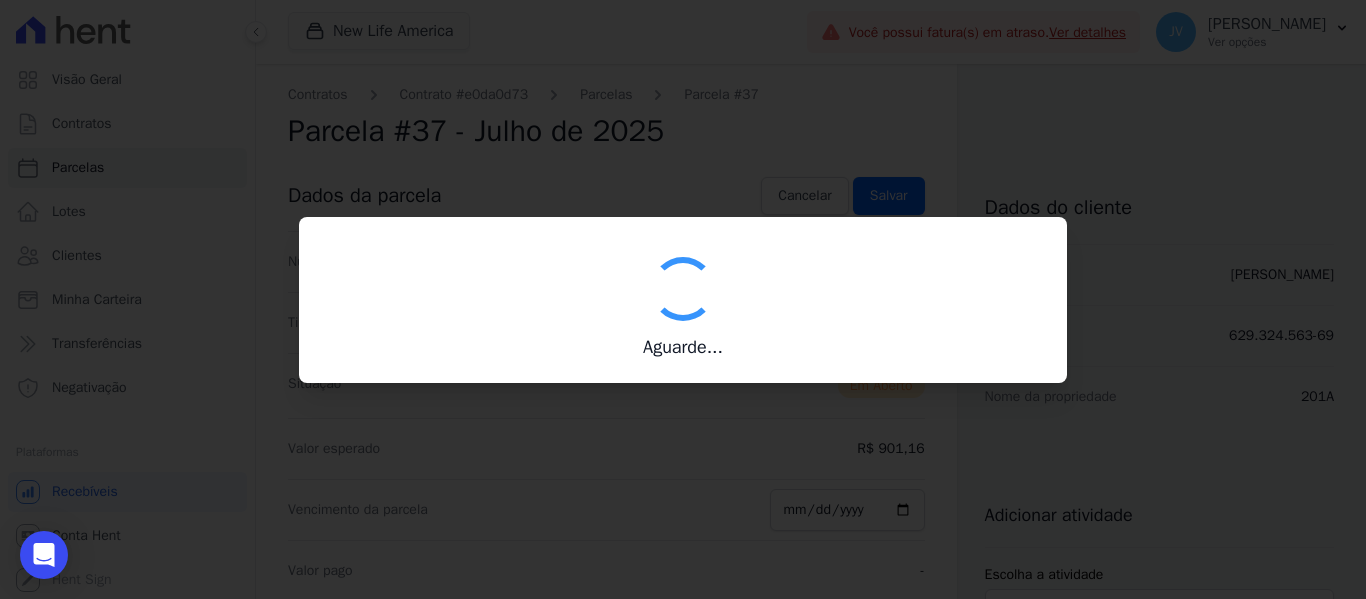 type on "00190000090335103300000615701174111380000090116" 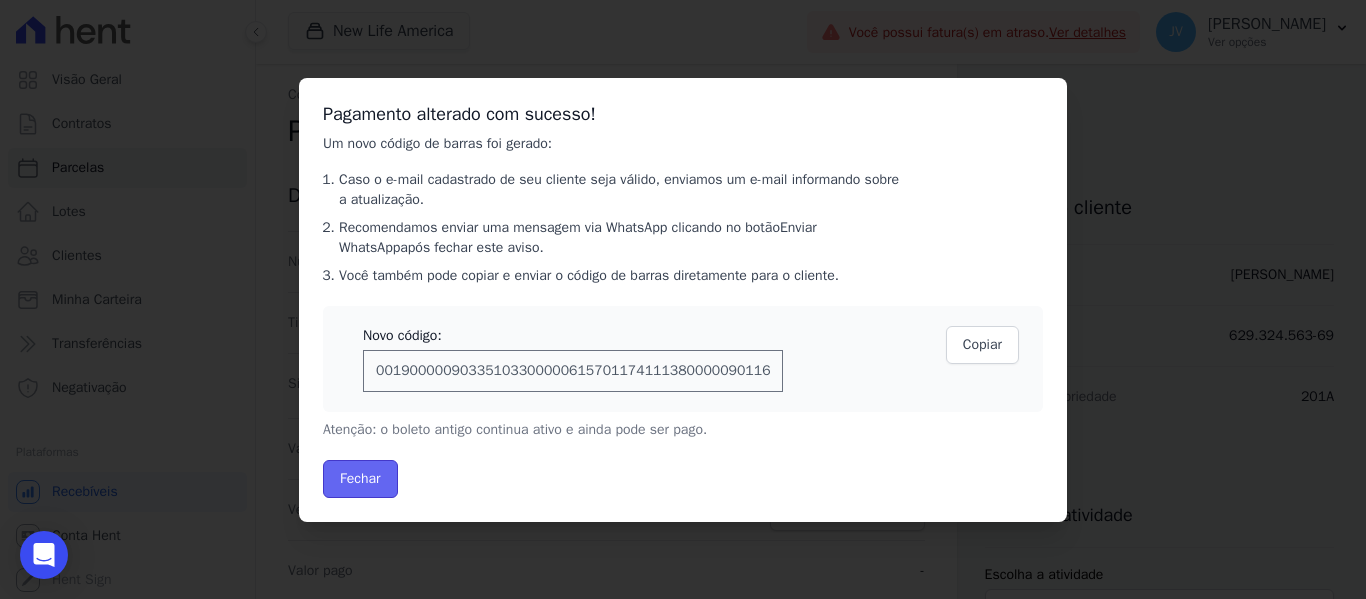 click on "Fechar" at bounding box center (360, 479) 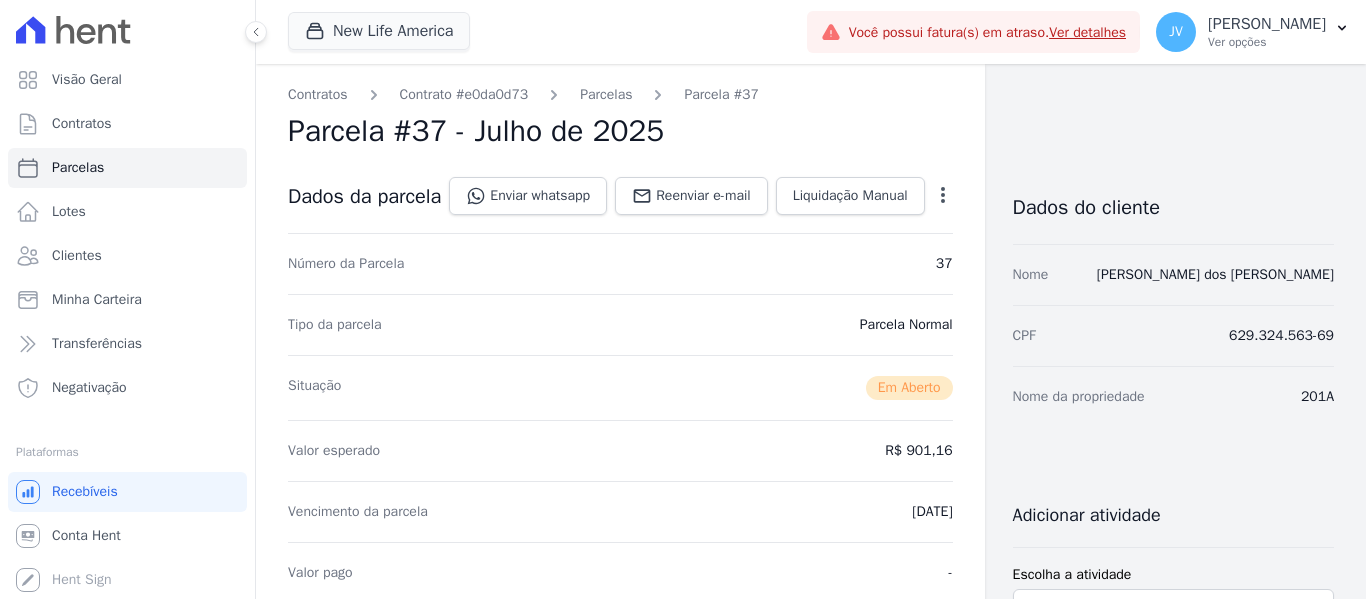 scroll, scrollTop: 0, scrollLeft: 0, axis: both 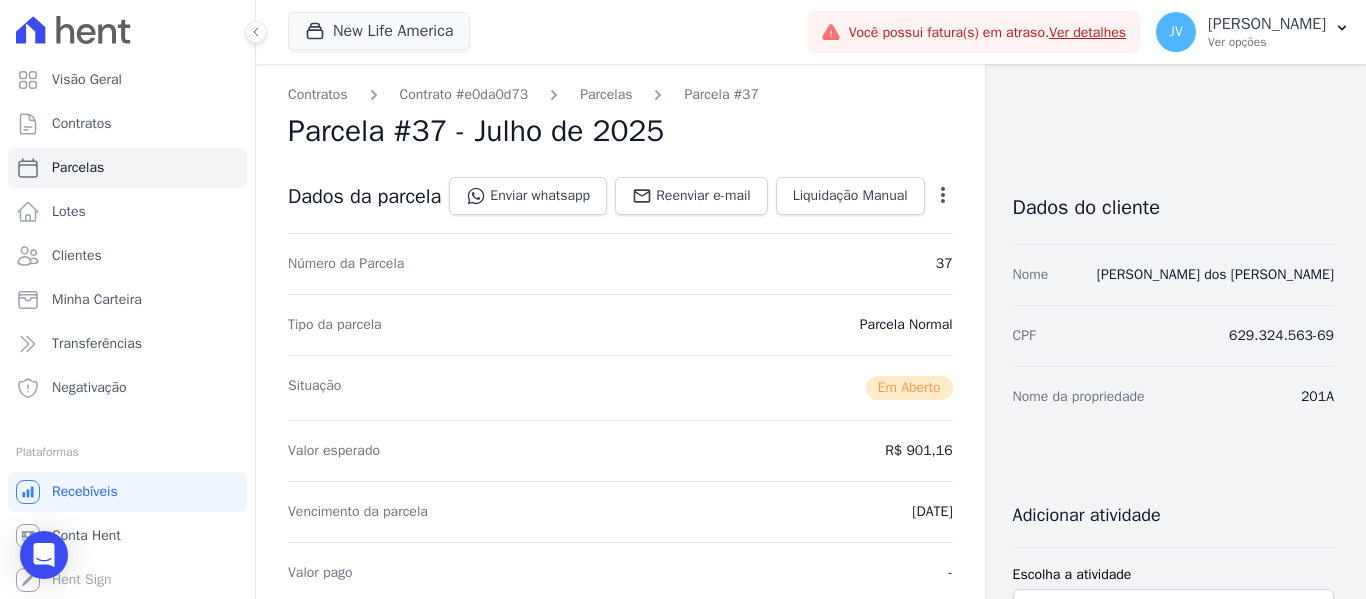 click 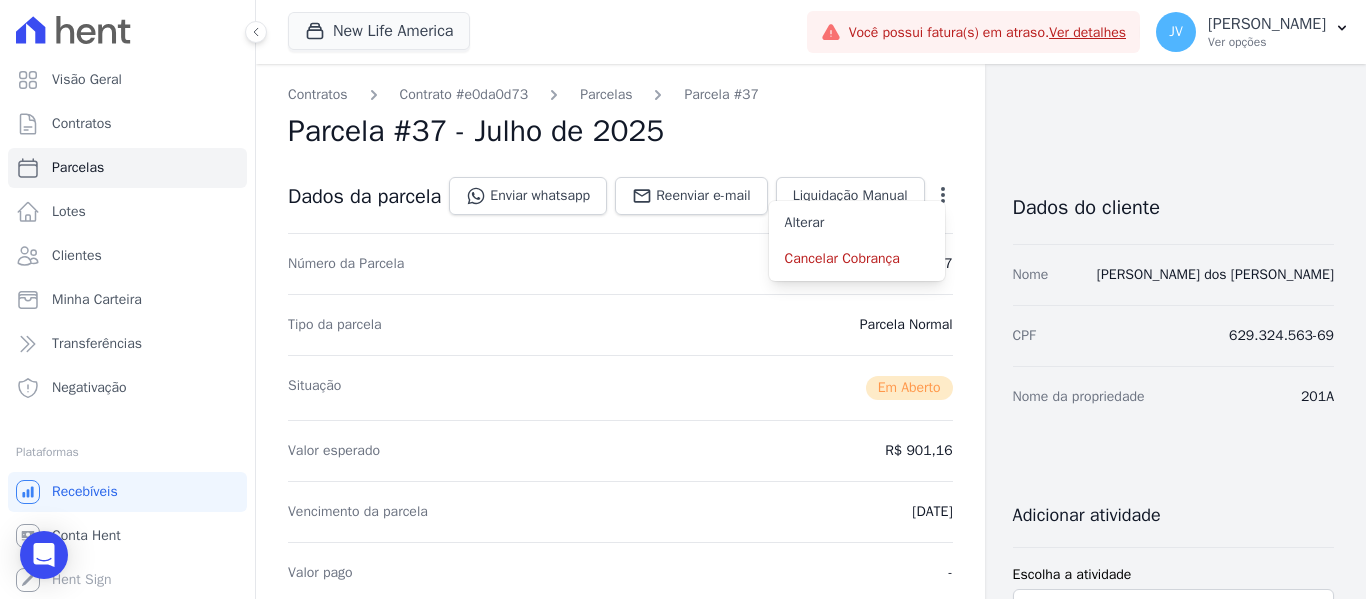 click on "Parcela #37 - Julho de 2025" at bounding box center (620, 131) 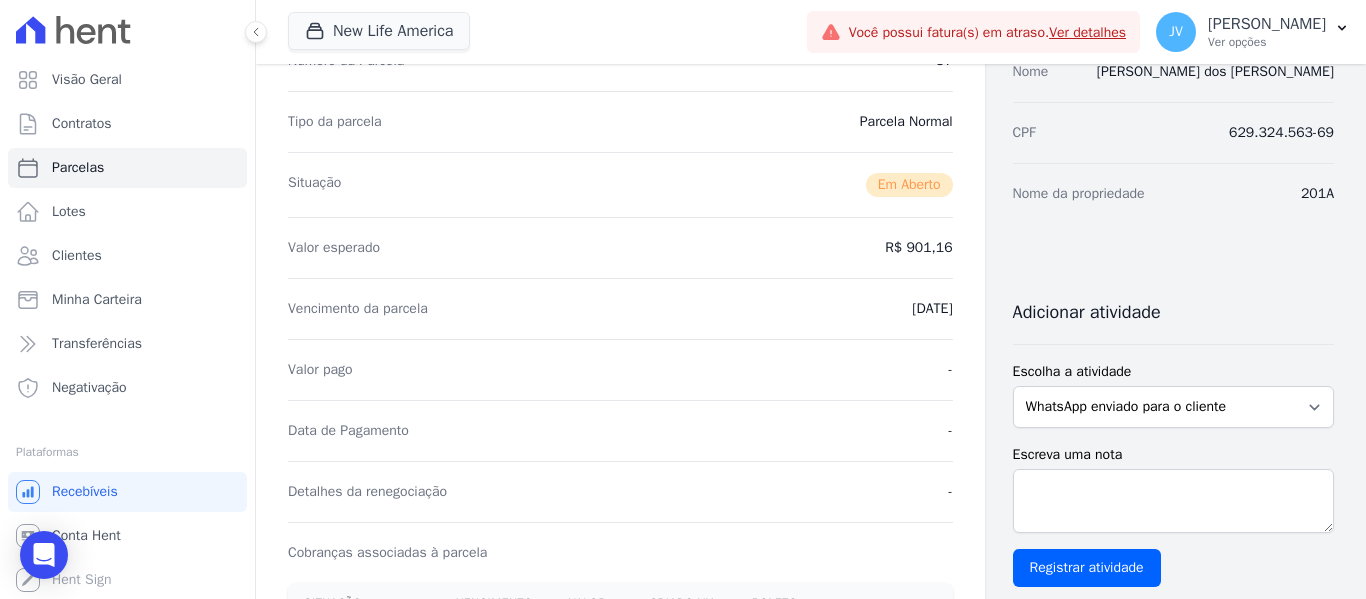 scroll, scrollTop: 500, scrollLeft: 0, axis: vertical 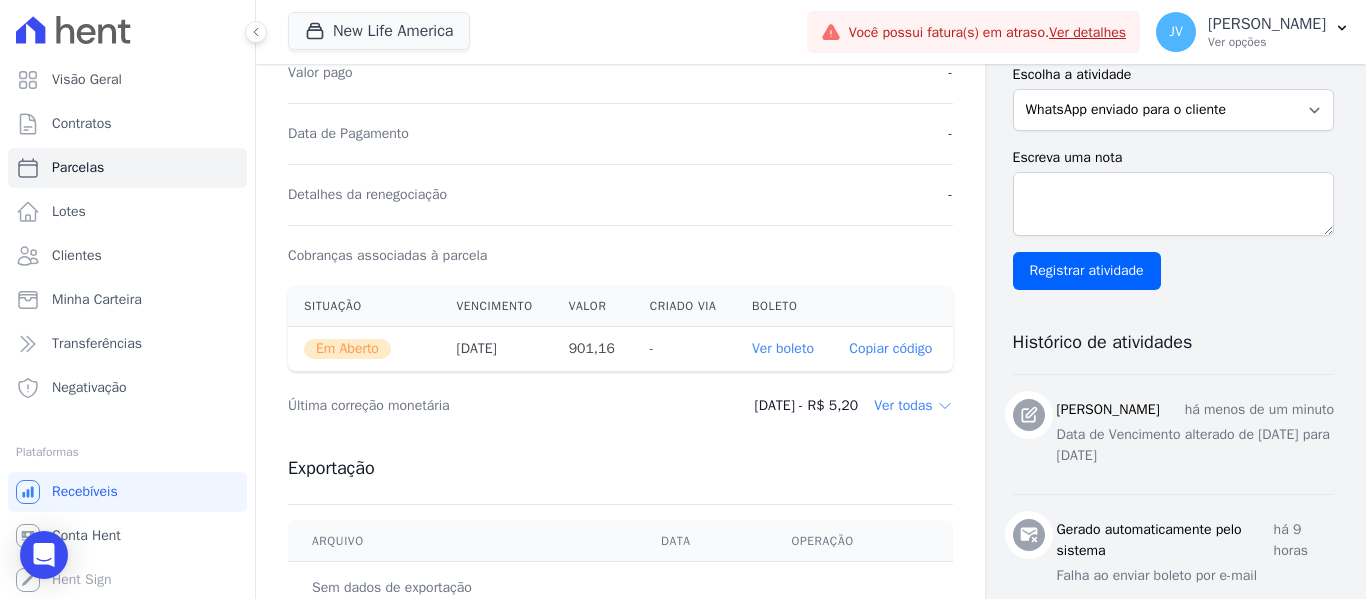 click on "Ver boleto" at bounding box center (783, 348) 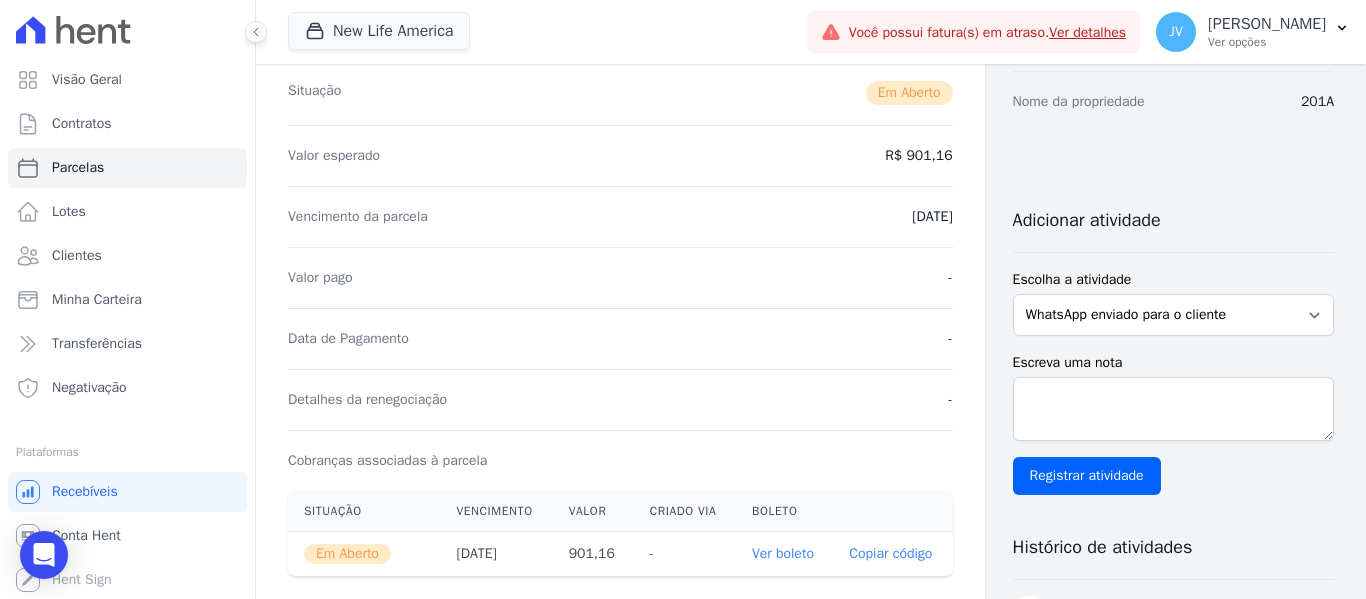 scroll, scrollTop: 0, scrollLeft: 0, axis: both 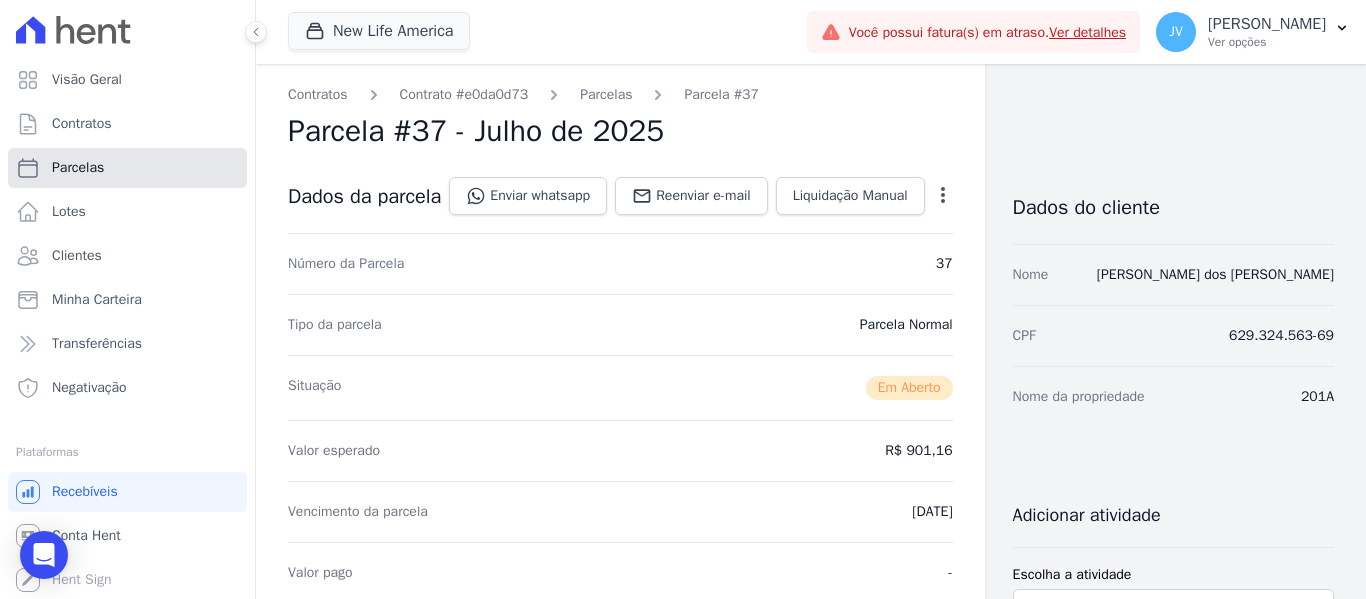 click on "Parcelas" at bounding box center (78, 168) 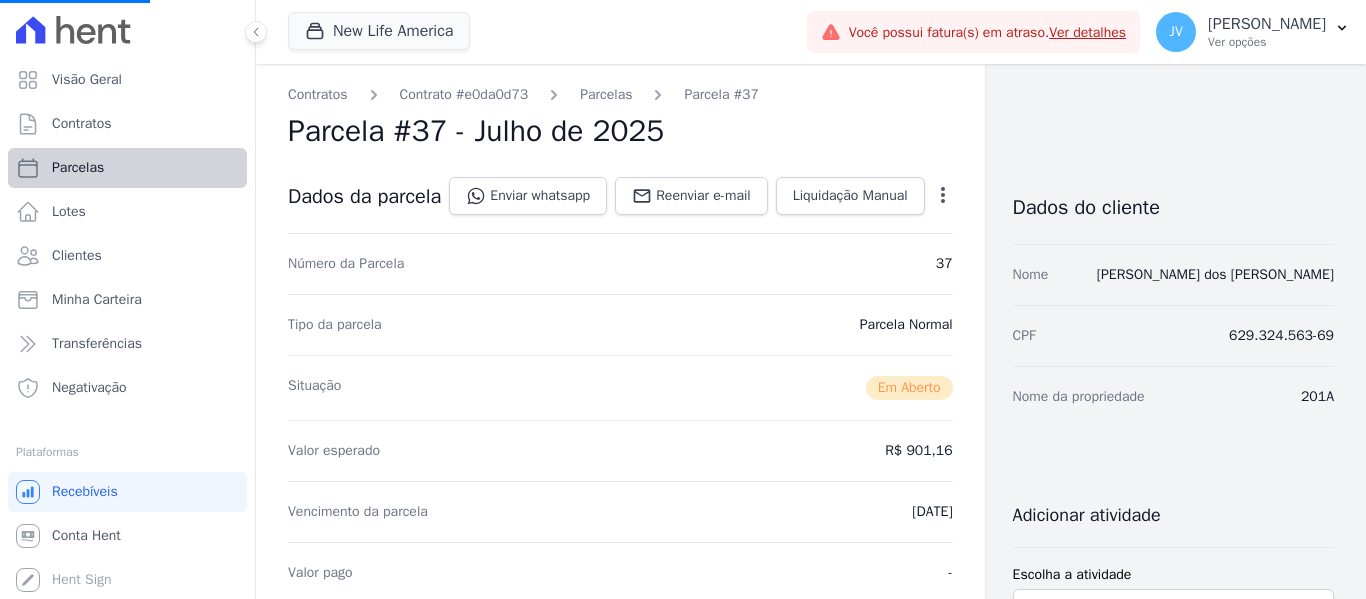 select 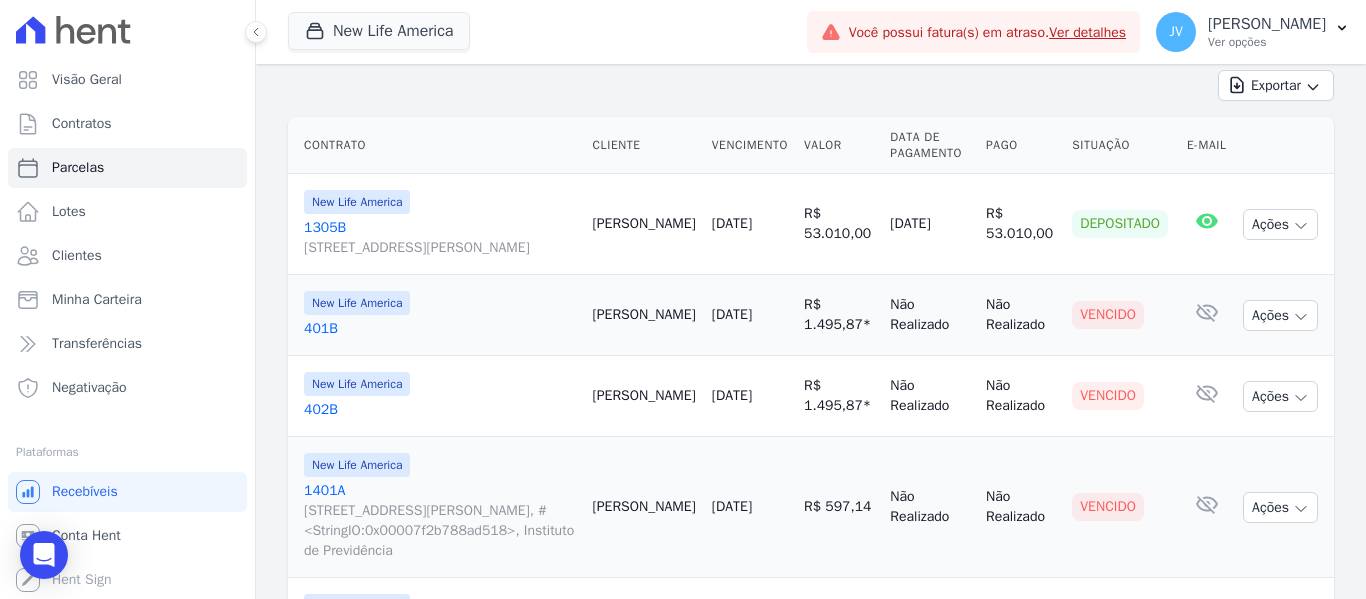 scroll, scrollTop: 500, scrollLeft: 0, axis: vertical 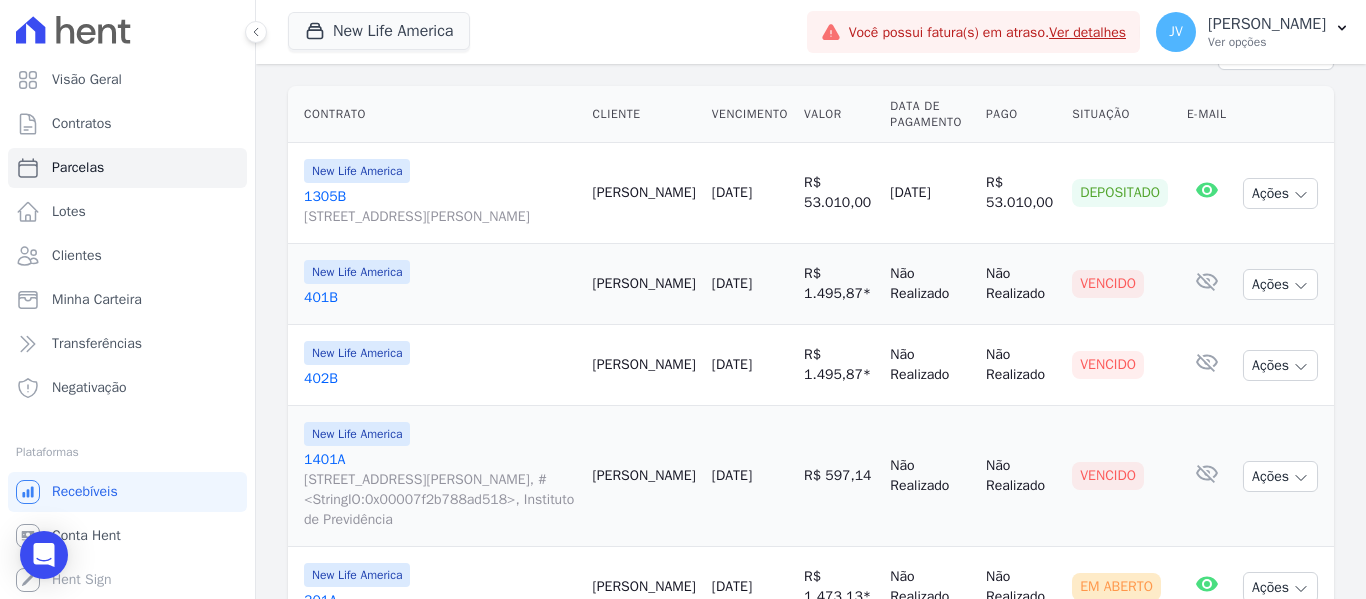 click on "[DATE]" at bounding box center (732, 475) 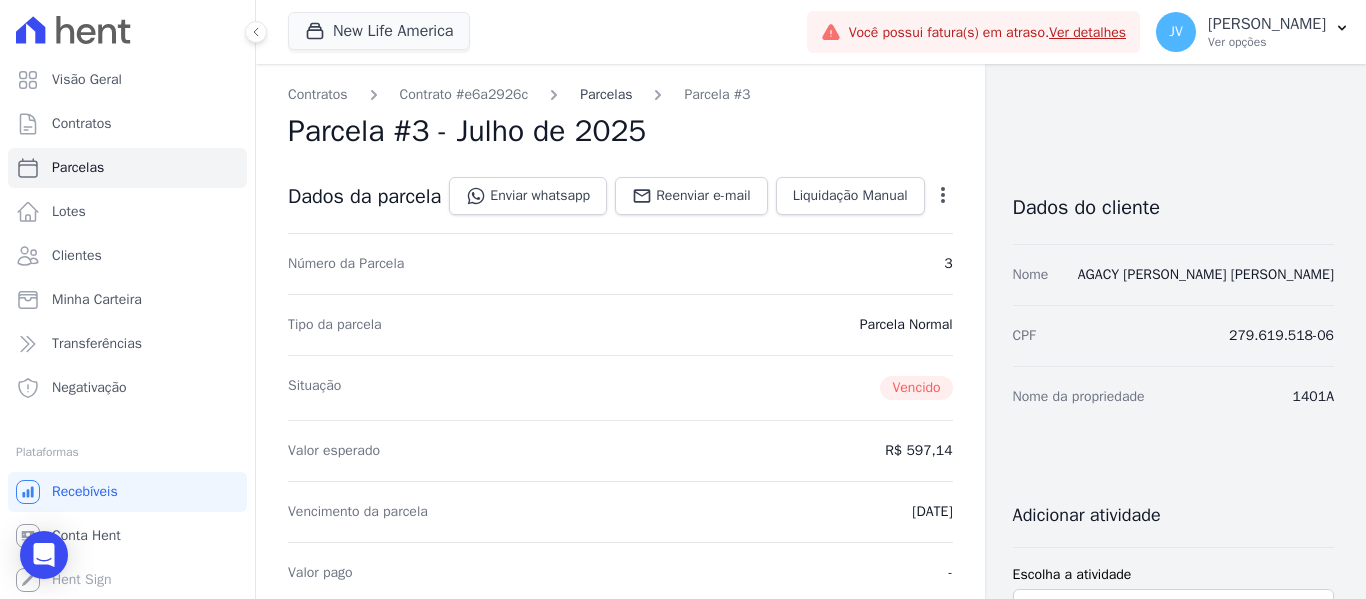 click on "Parcelas" at bounding box center [606, 94] 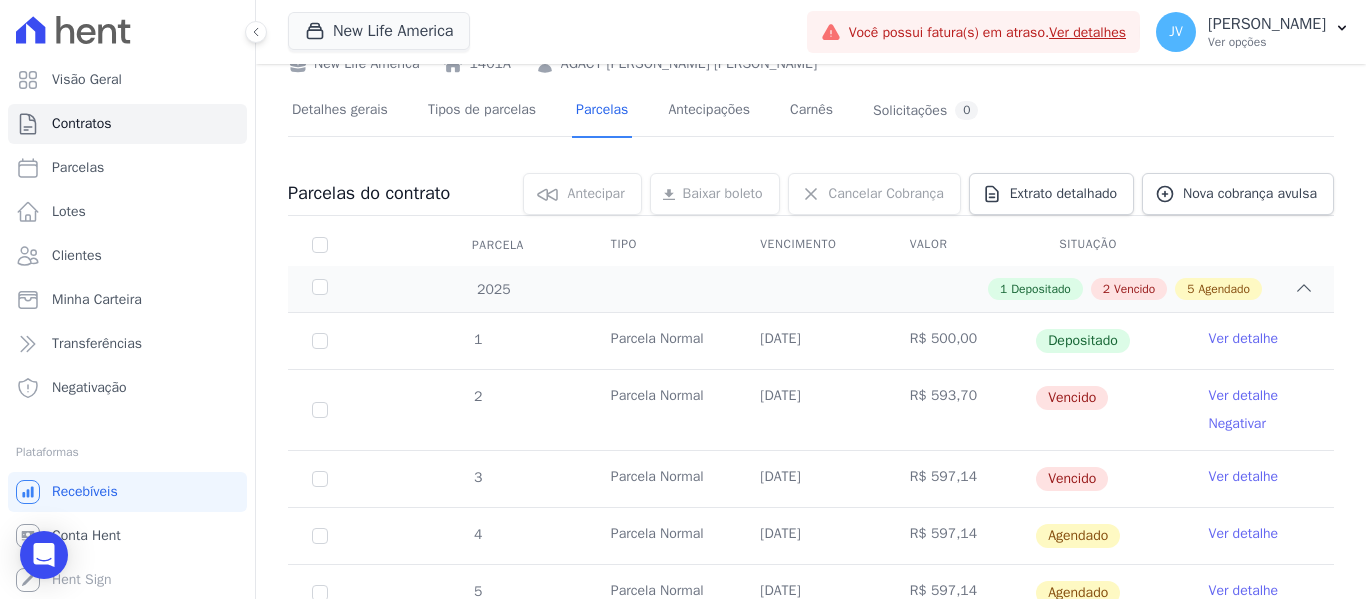 scroll, scrollTop: 0, scrollLeft: 0, axis: both 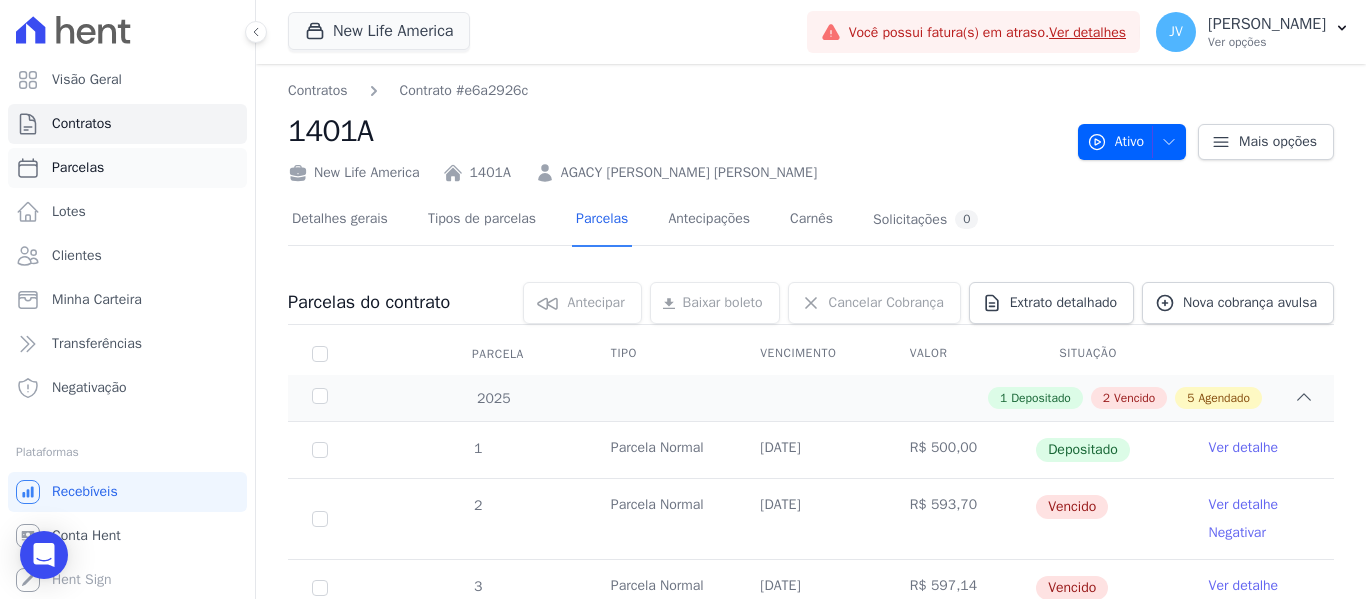 click on "Parcelas" at bounding box center (78, 168) 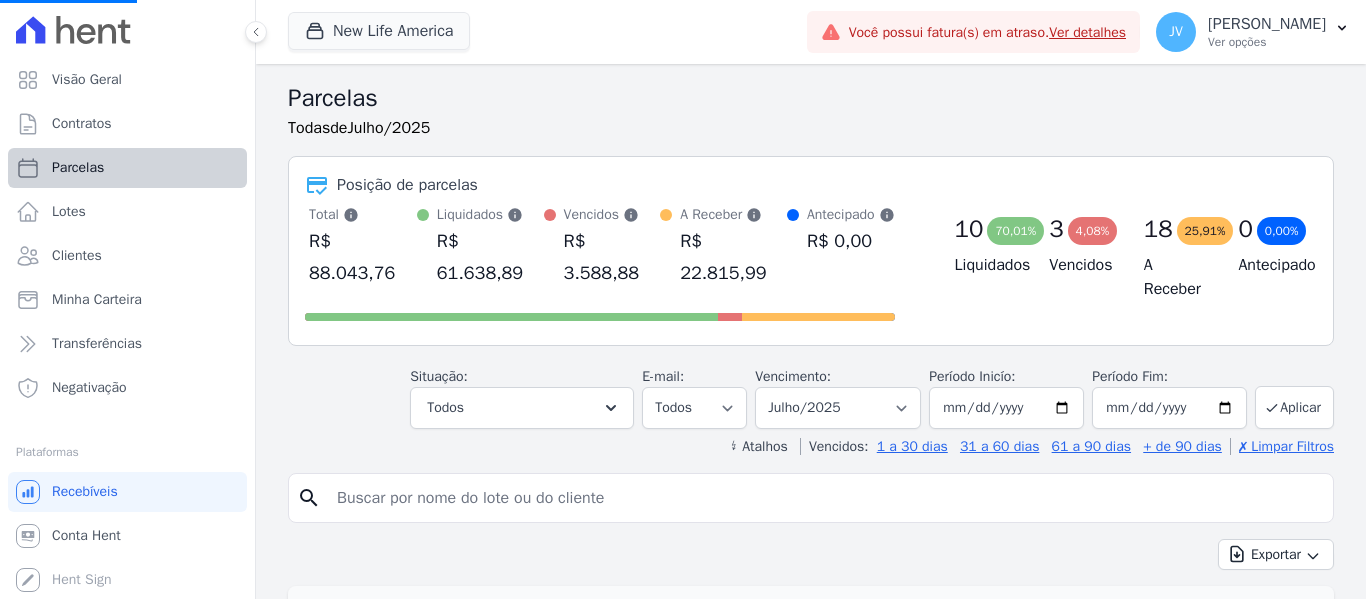 select 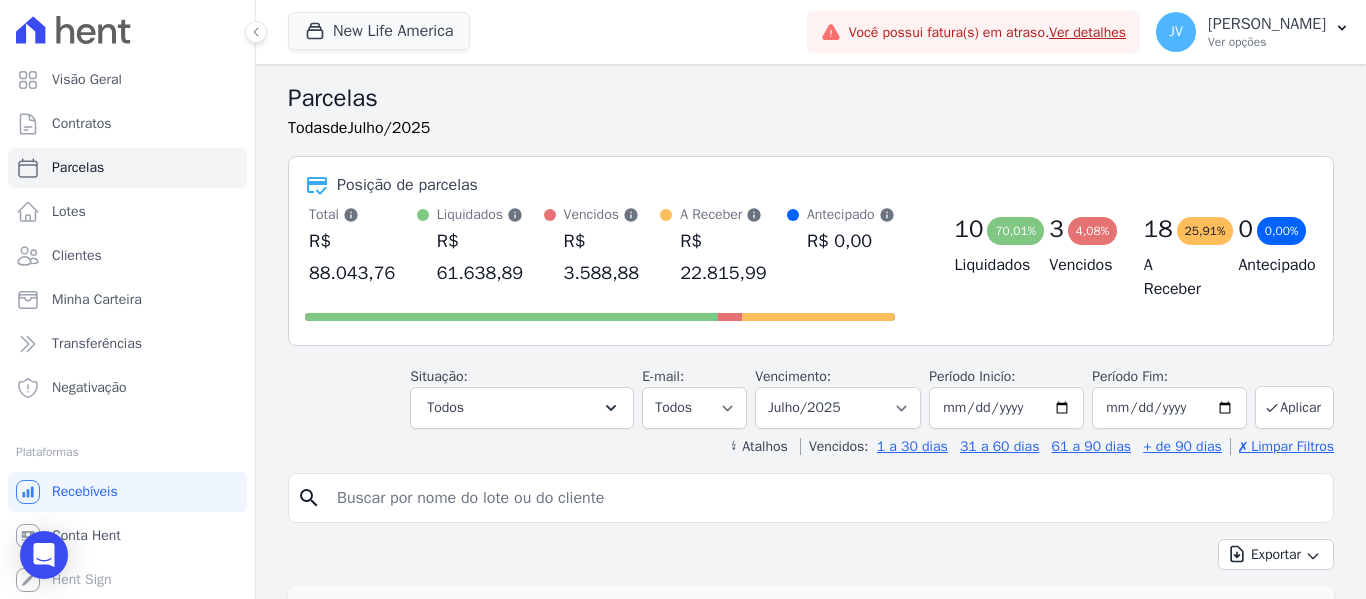 click at bounding box center [825, 498] 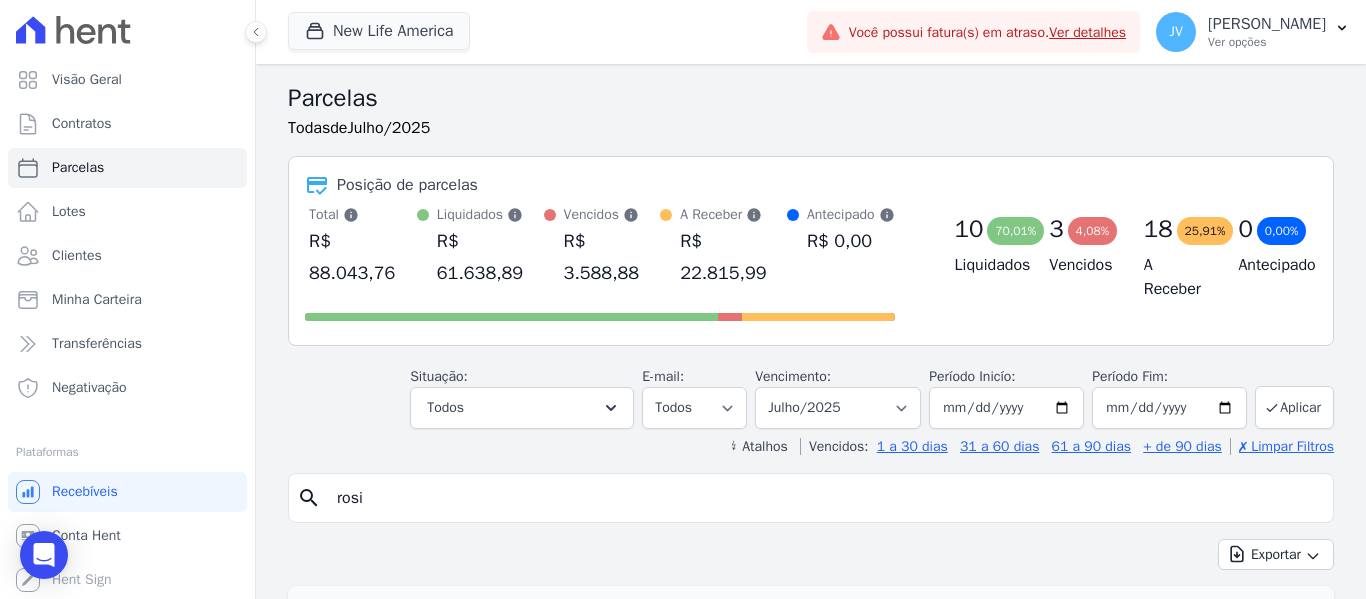 type on "rosi" 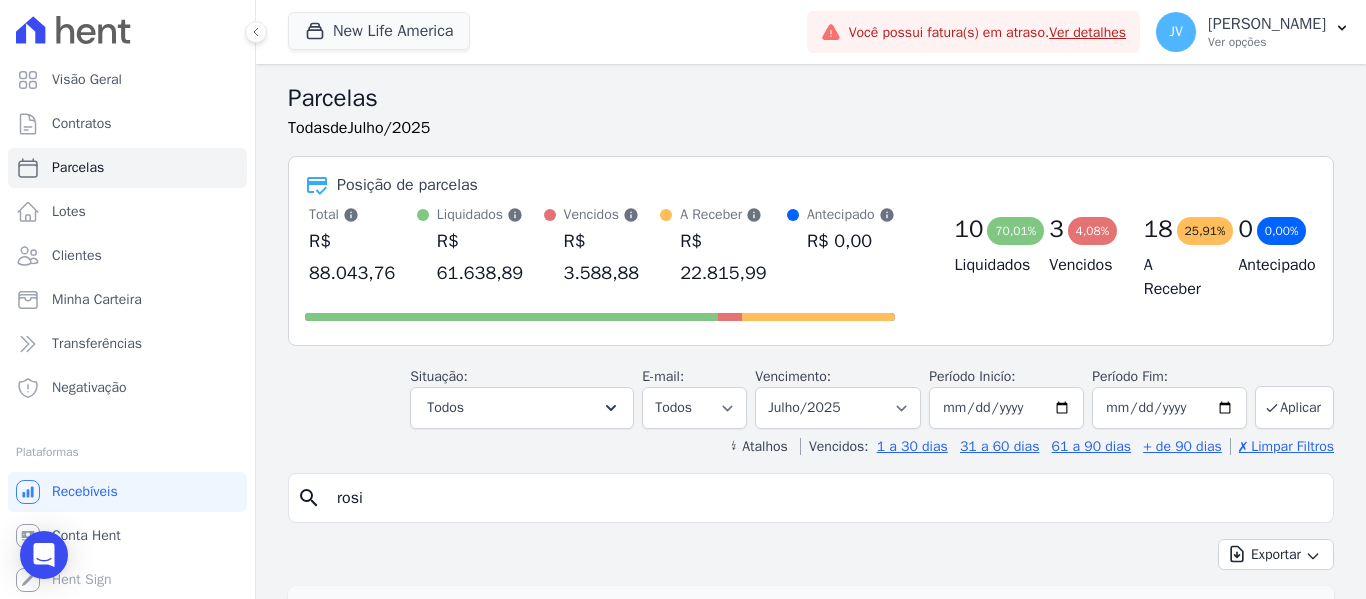 select 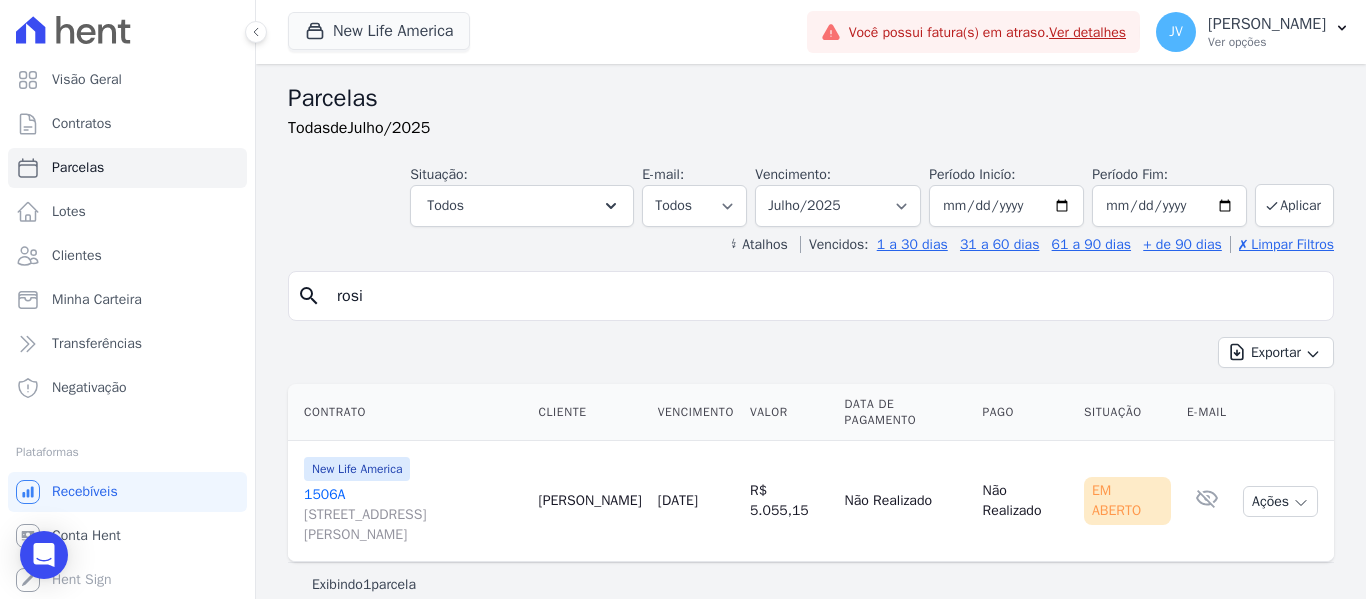 scroll, scrollTop: 24, scrollLeft: 0, axis: vertical 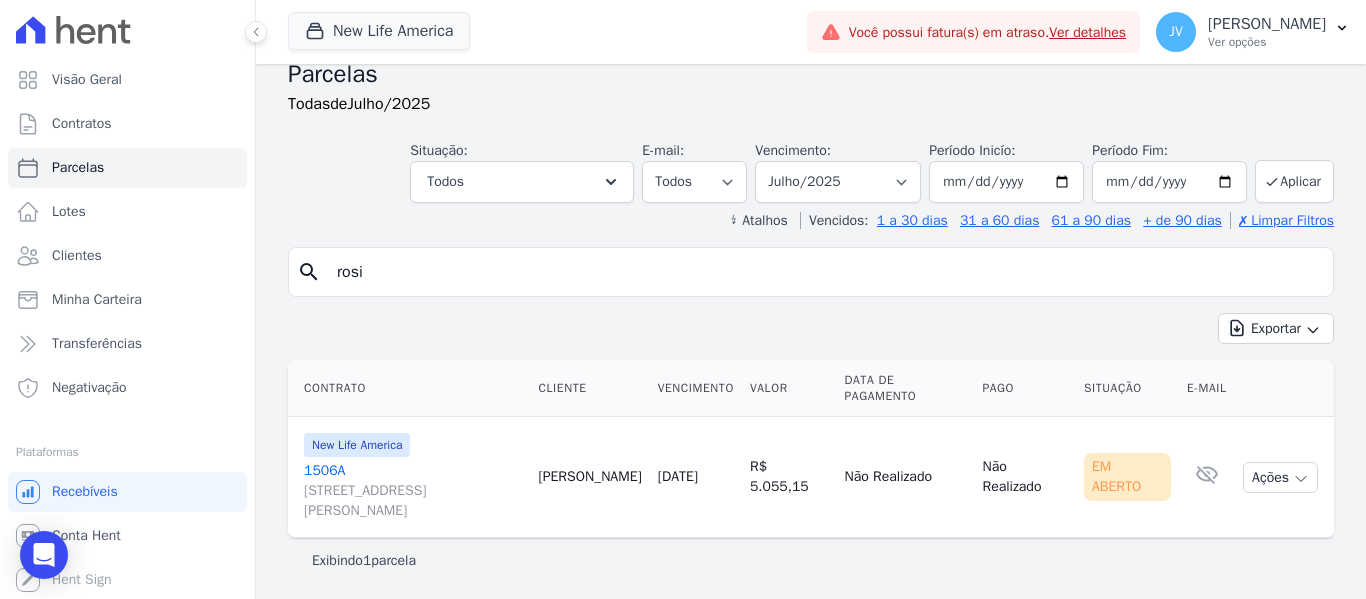 click on "[DATE]" at bounding box center [678, 476] 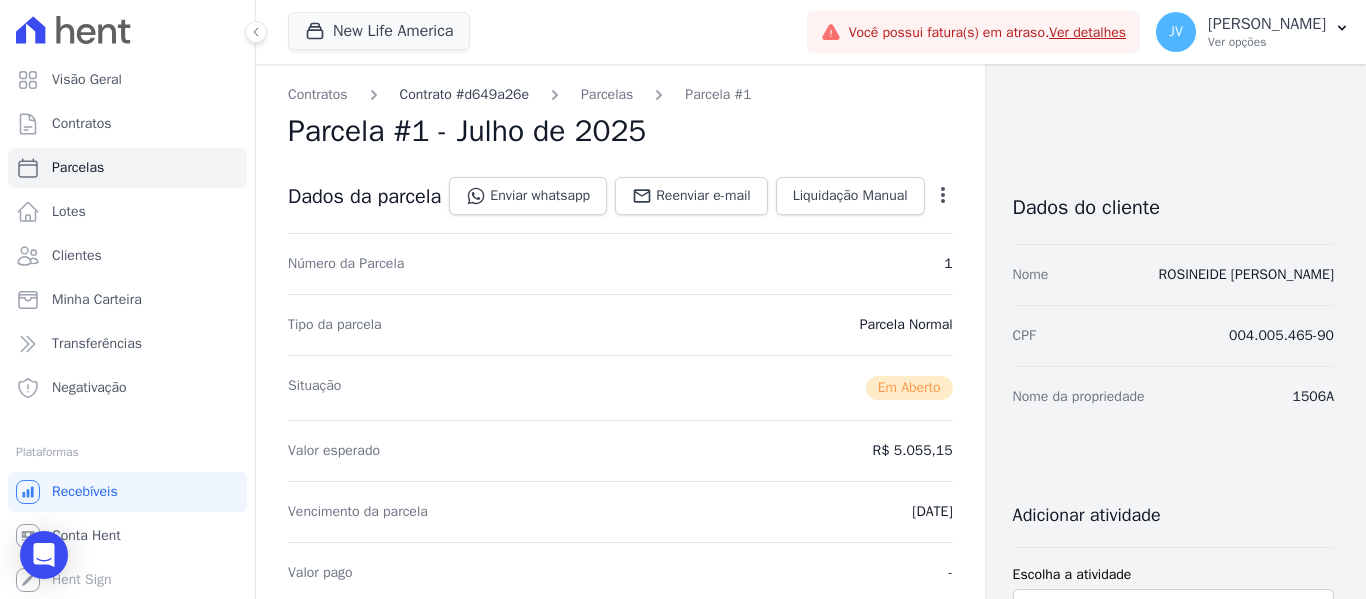 click on "Contrato
#d649a26e" at bounding box center [464, 94] 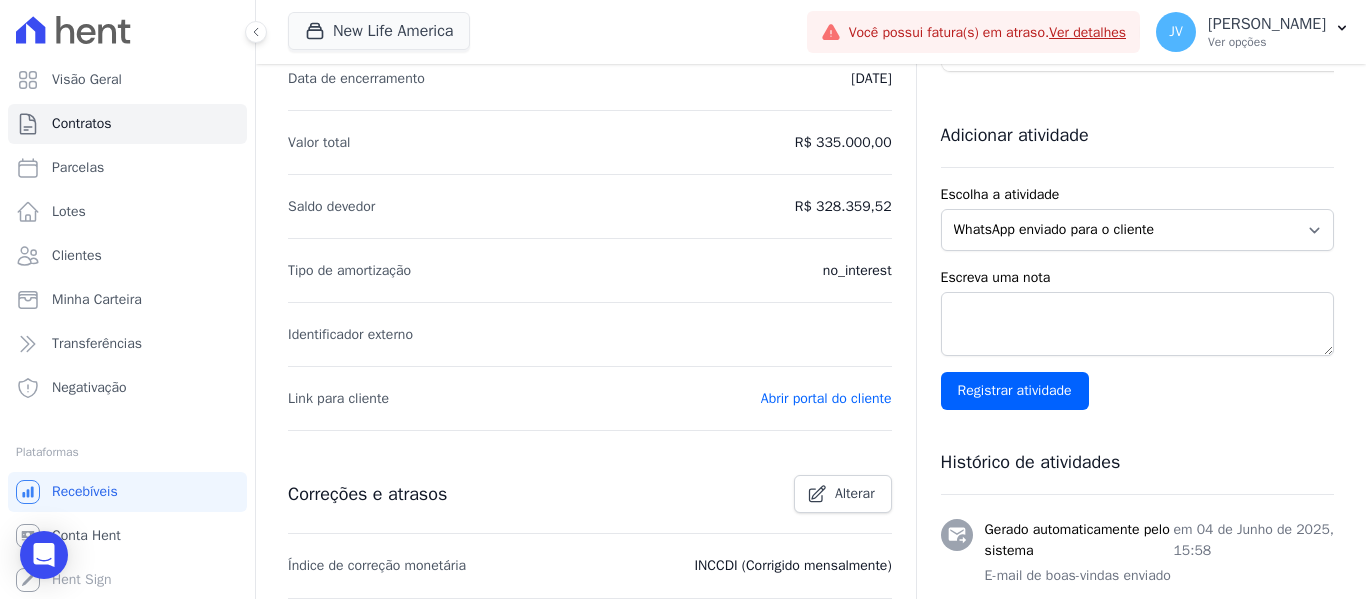 scroll, scrollTop: 300, scrollLeft: 0, axis: vertical 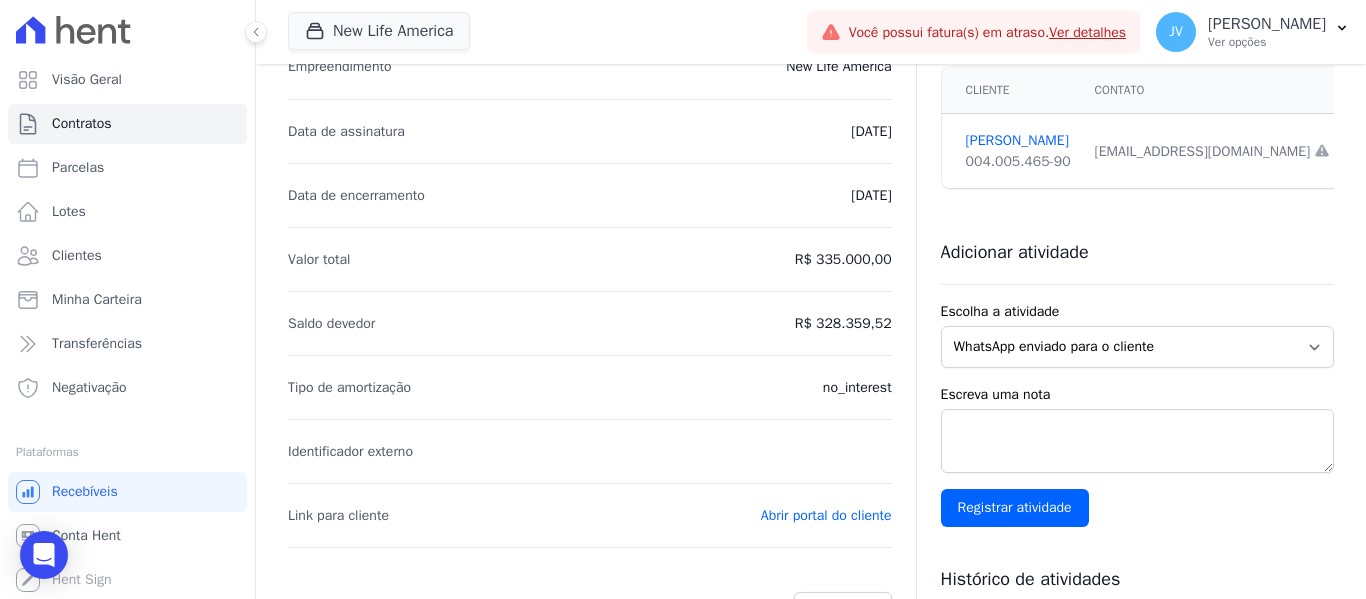 drag, startPoint x: 1096, startPoint y: 151, endPoint x: 1232, endPoint y: 150, distance: 136.00368 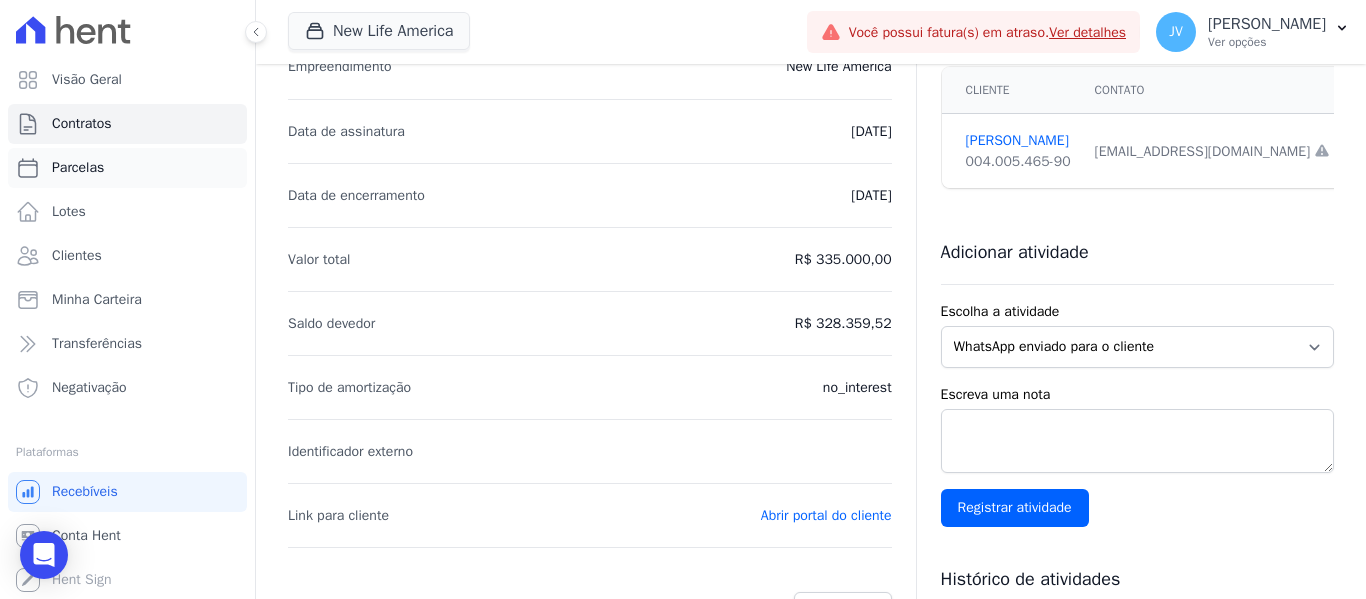 click on "Parcelas" at bounding box center (78, 168) 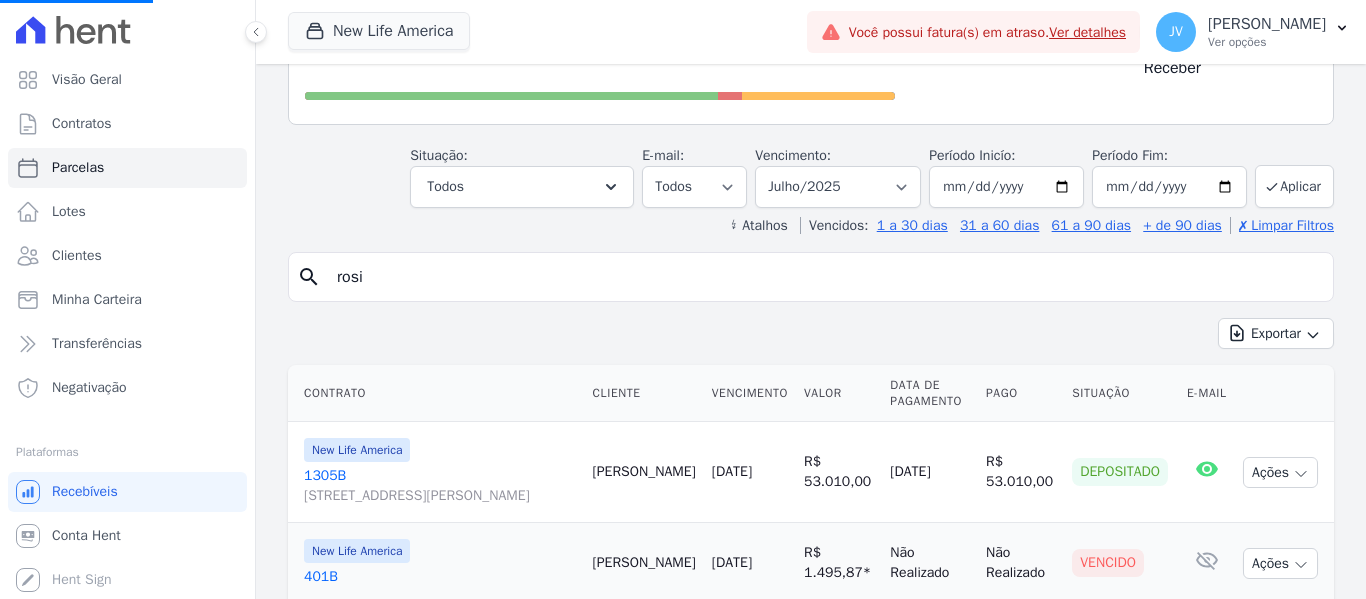 scroll, scrollTop: 500, scrollLeft: 0, axis: vertical 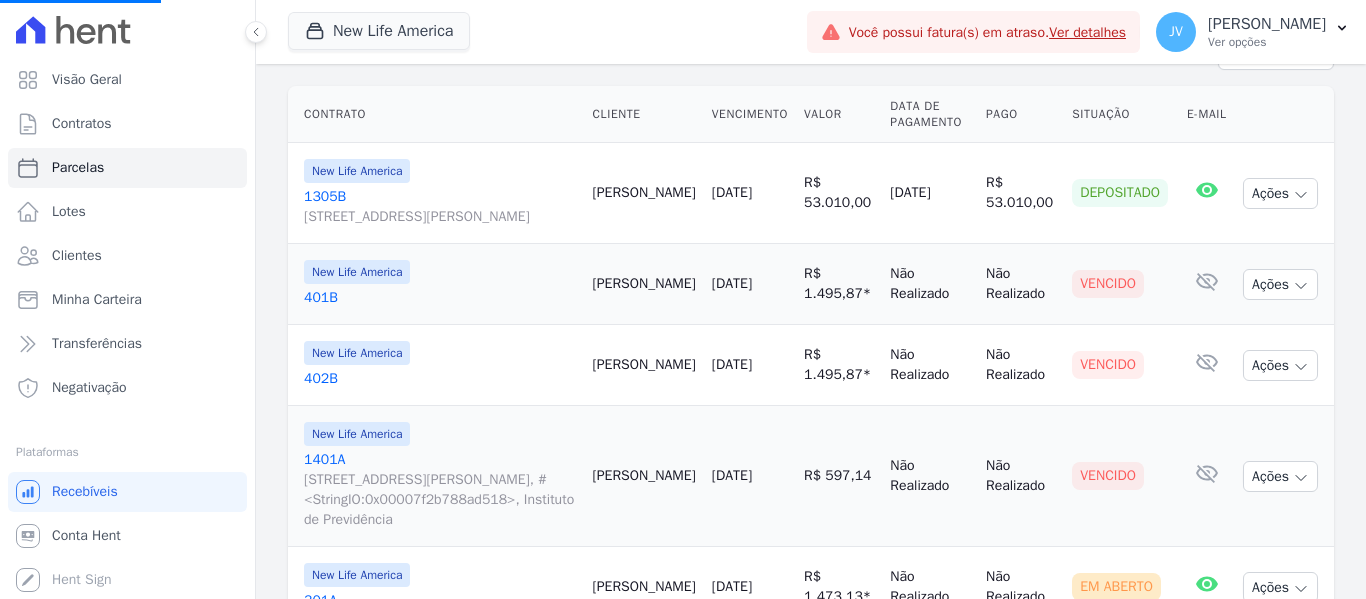 select 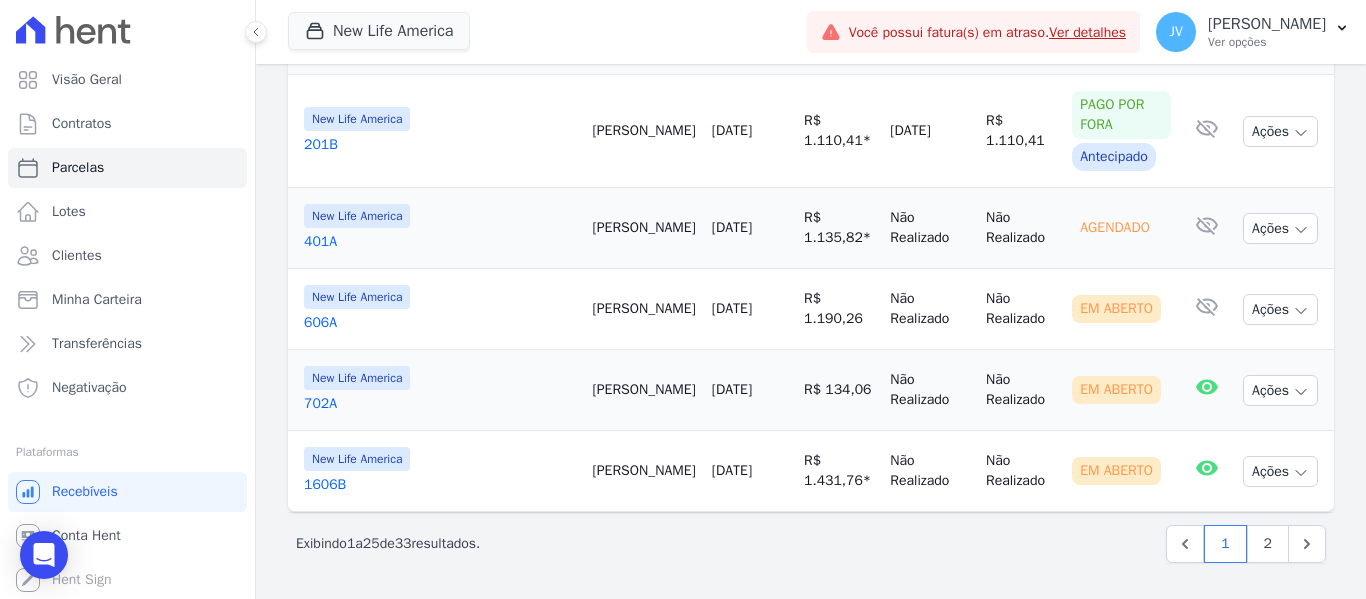 scroll, scrollTop: 2844, scrollLeft: 0, axis: vertical 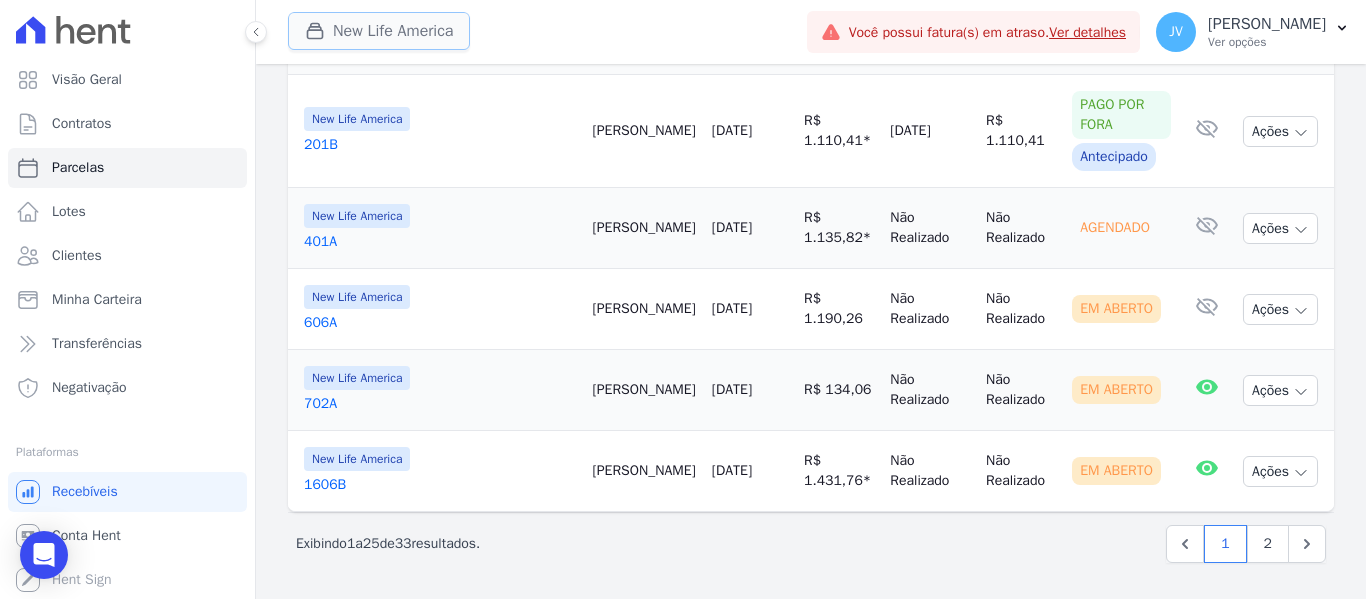 click on "New Life America" at bounding box center [379, 31] 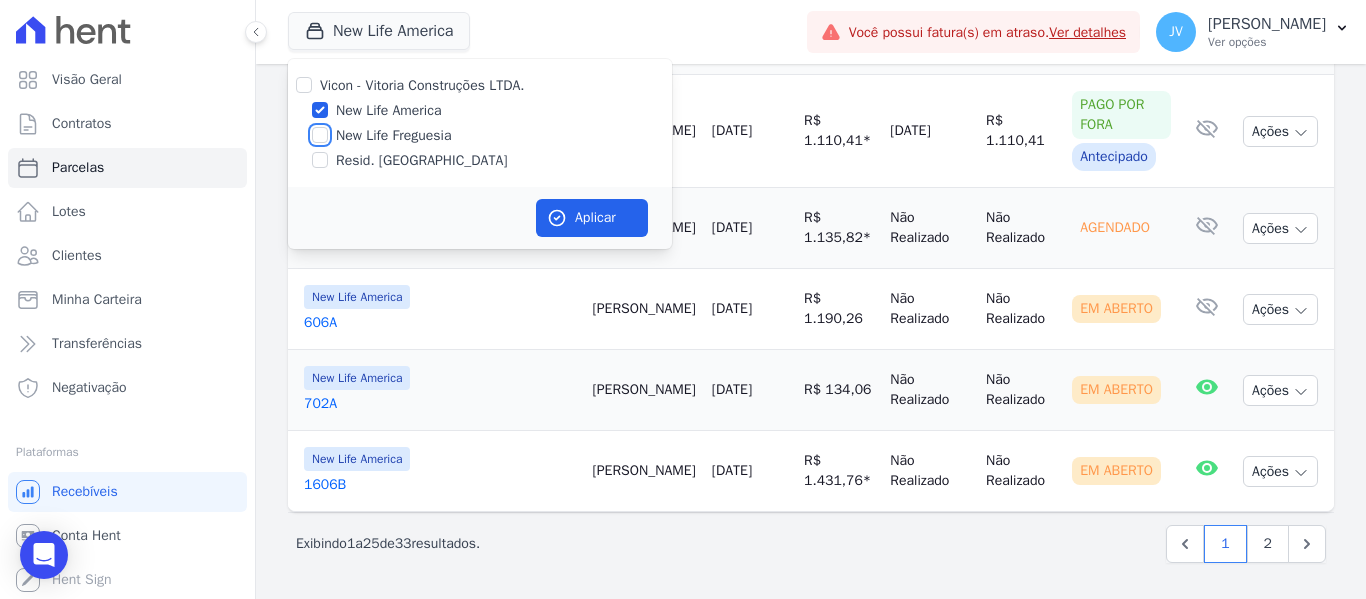 click on "New Life Freguesia" at bounding box center (320, 135) 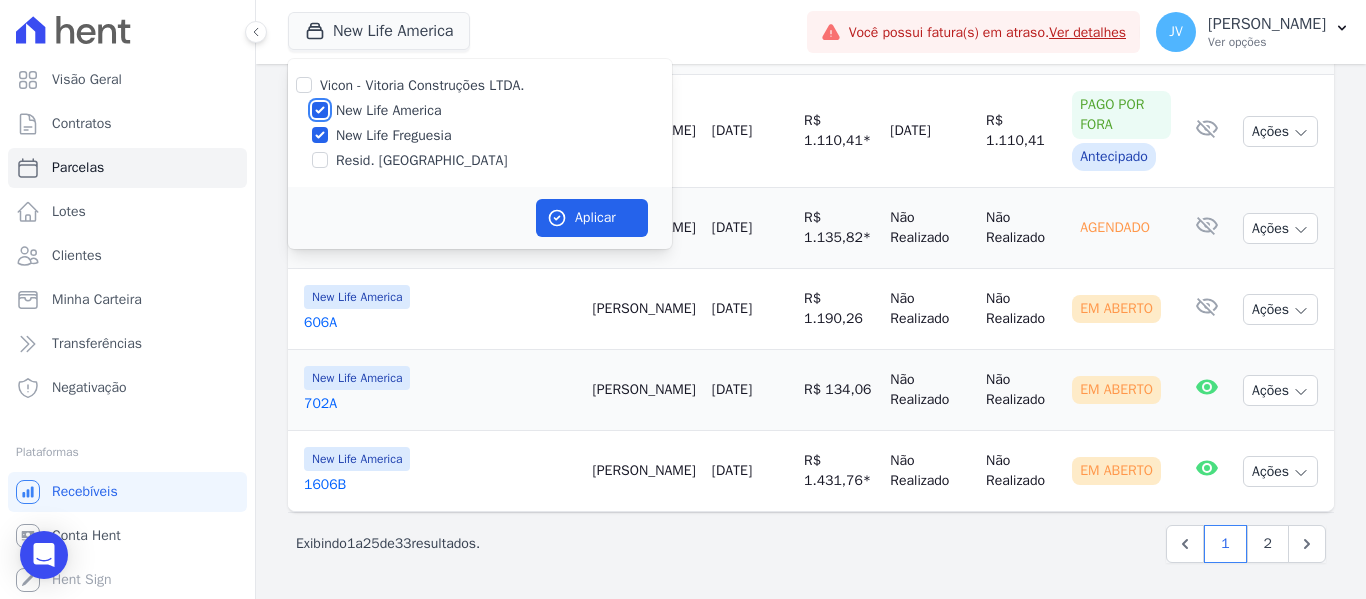 click on "New Life America" at bounding box center (320, 110) 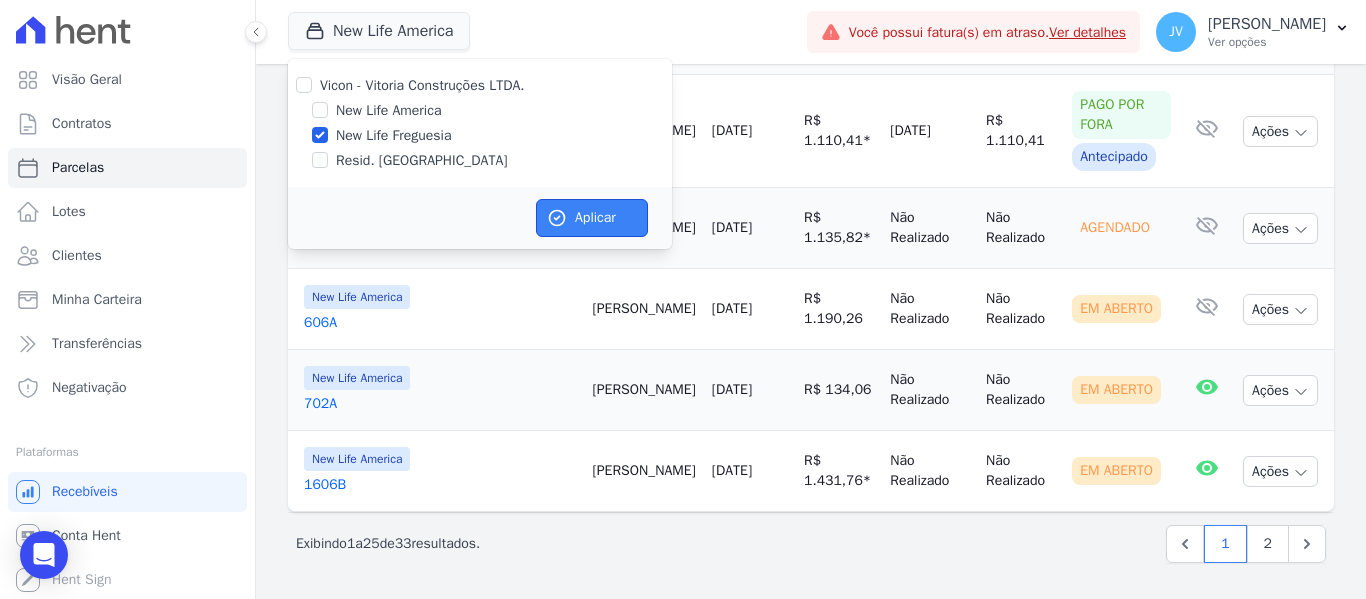 click on "Aplicar" at bounding box center [592, 218] 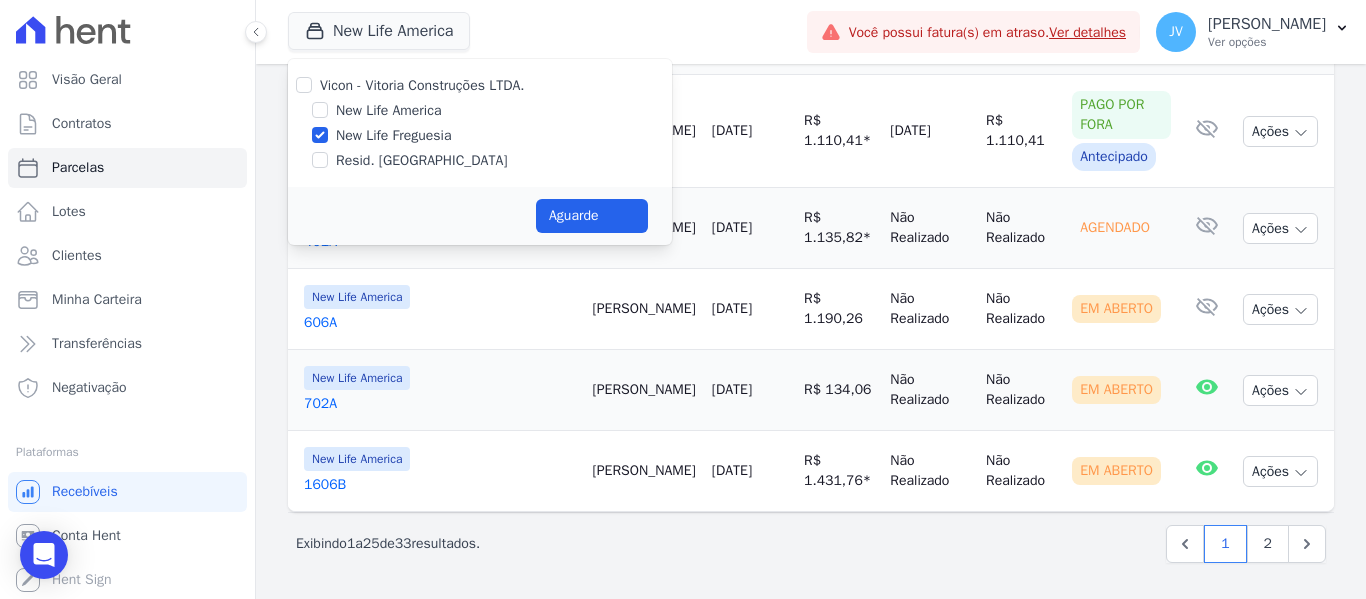 select 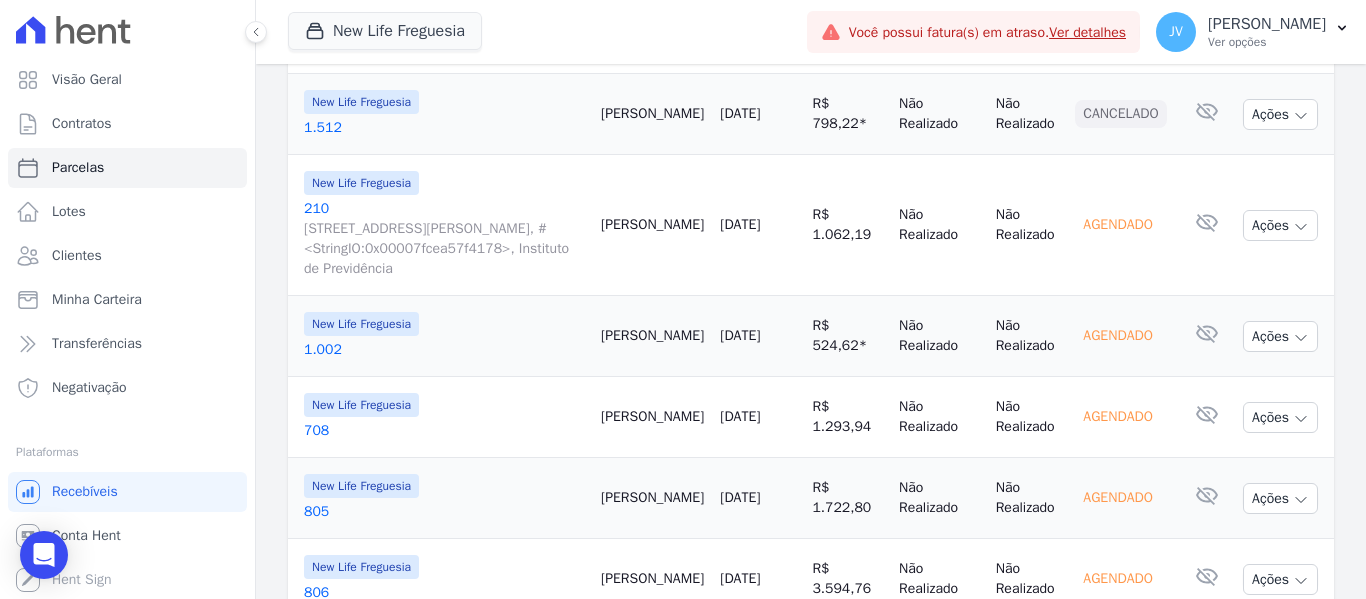 scroll, scrollTop: 600, scrollLeft: 0, axis: vertical 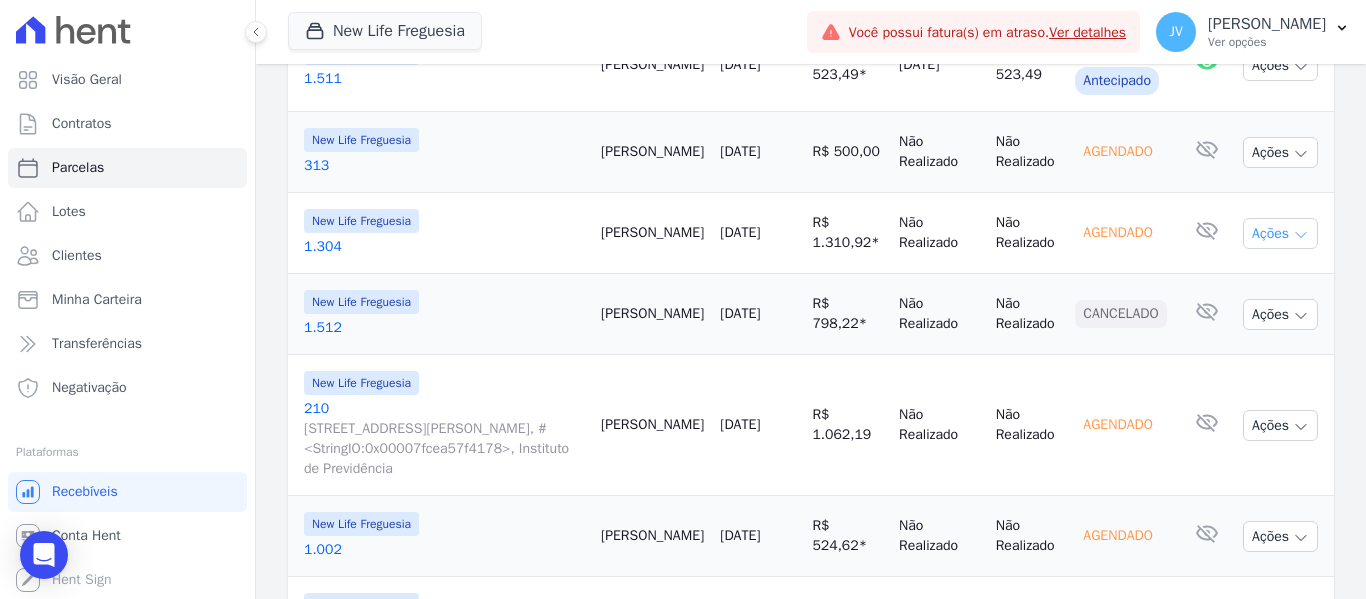 click on "Ações" at bounding box center [1280, 233] 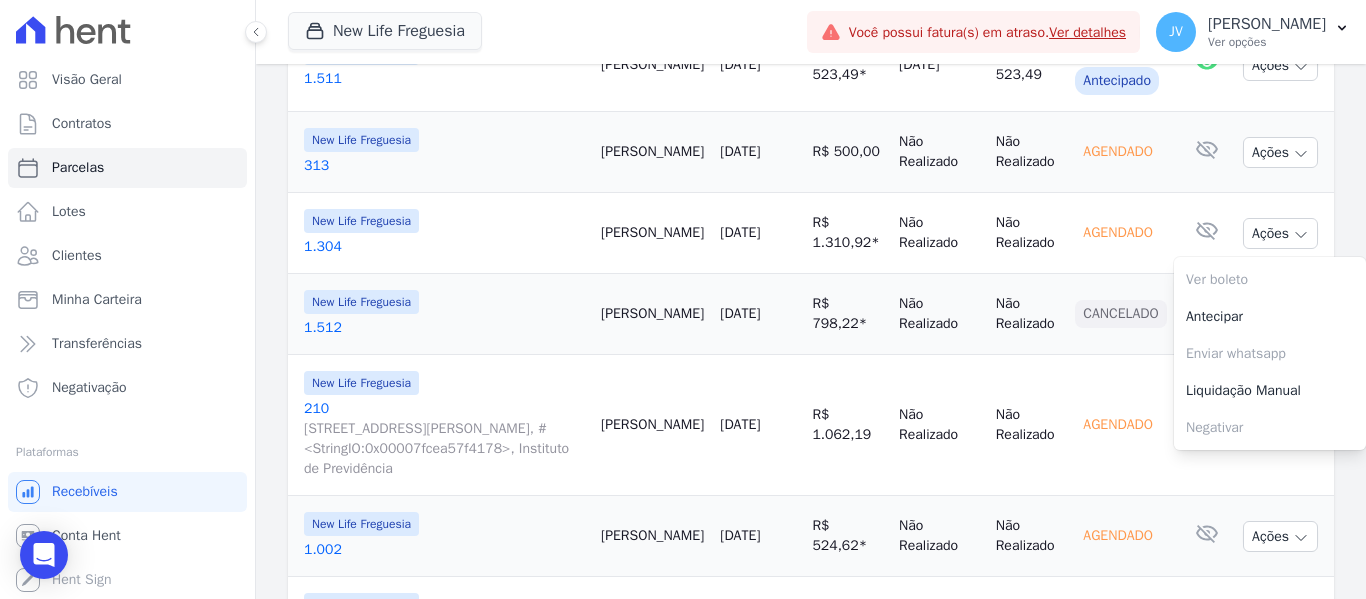 click on "[DATE]" at bounding box center [740, 232] 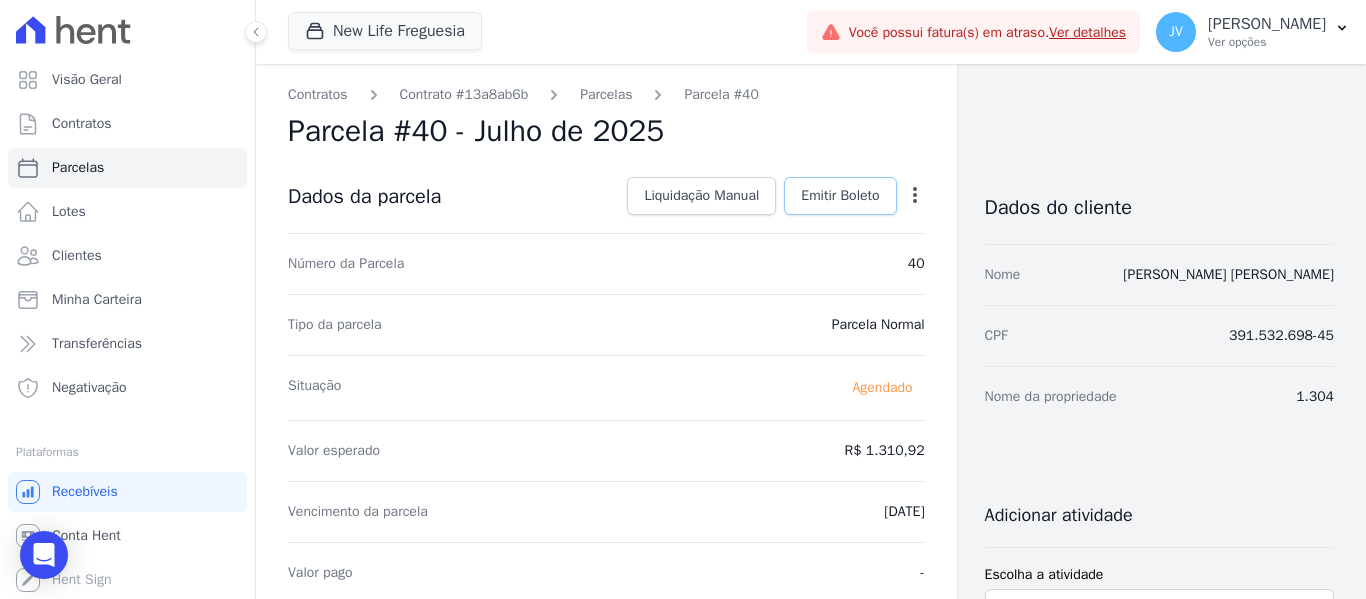 click on "Emitir Boleto" at bounding box center [840, 196] 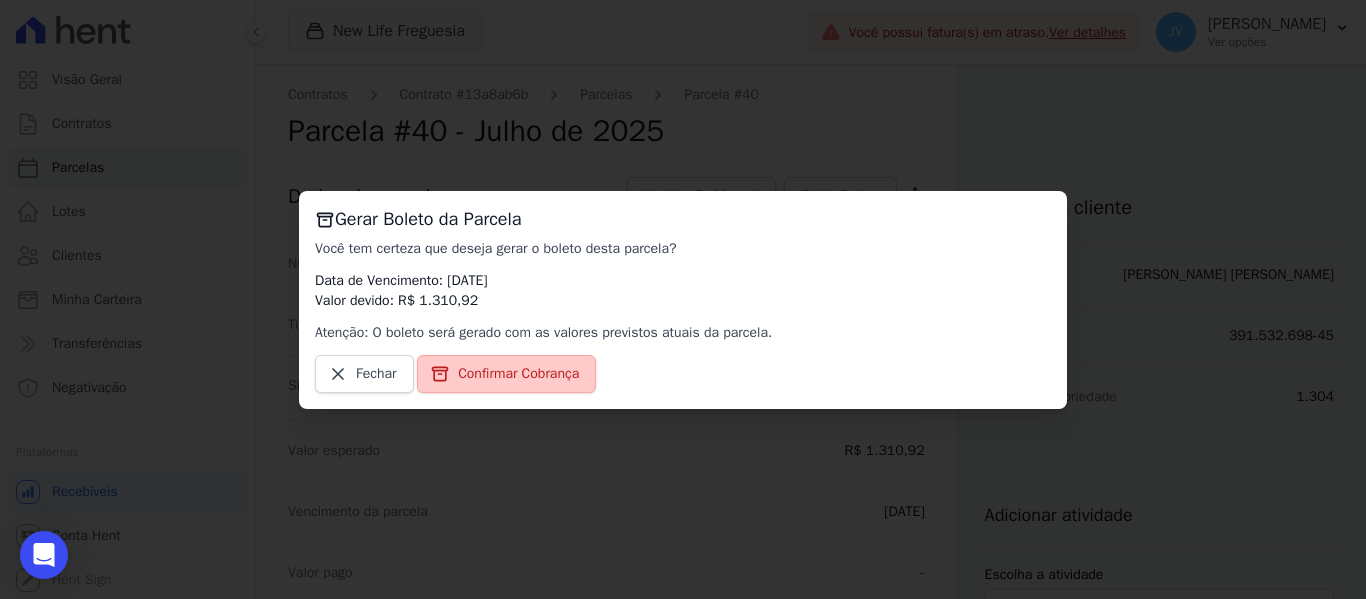 click on "Confirmar Cobrança" at bounding box center [518, 374] 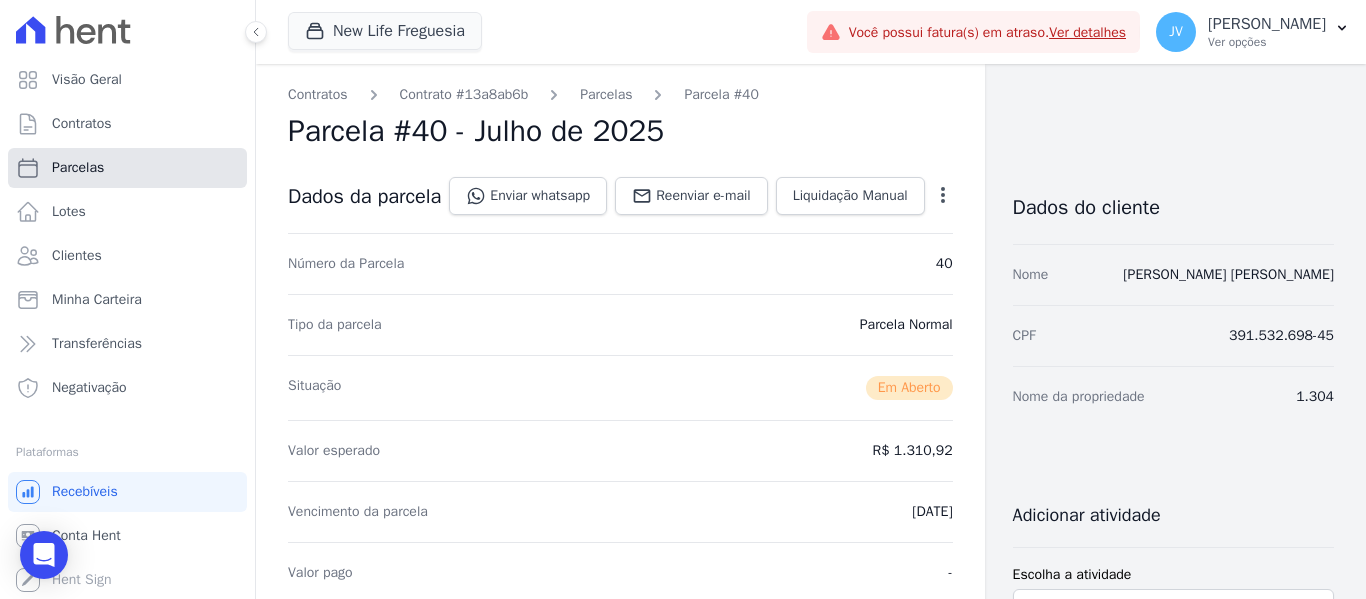 click on "Parcelas" at bounding box center [127, 168] 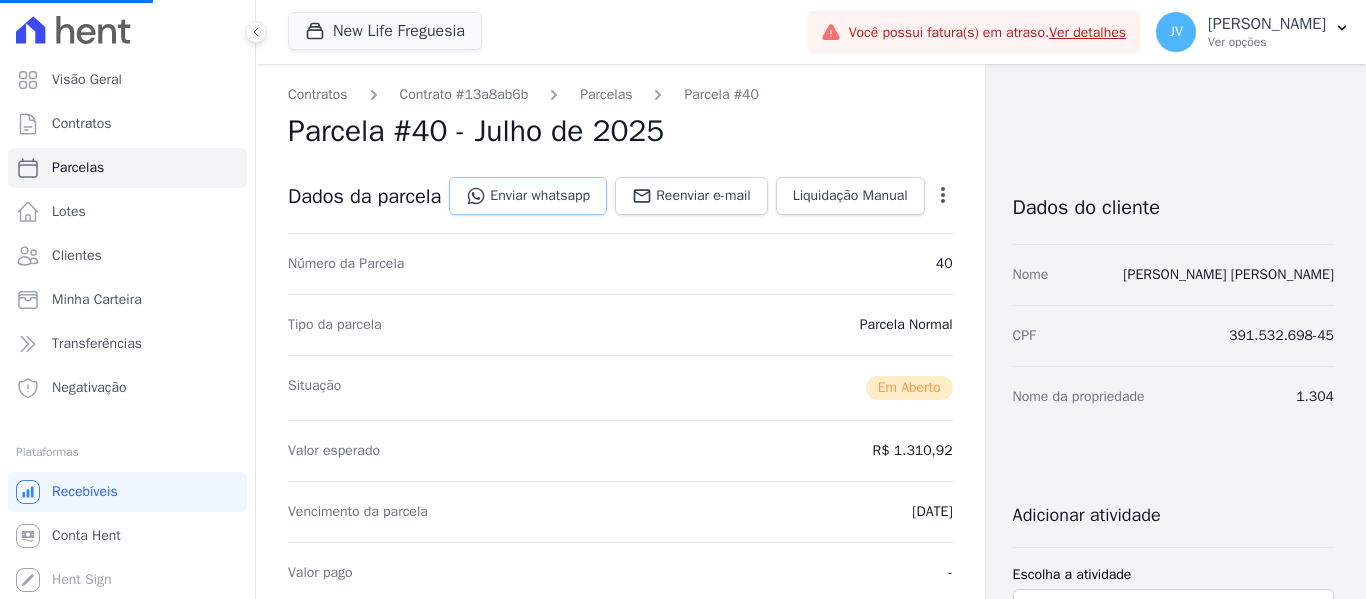 select 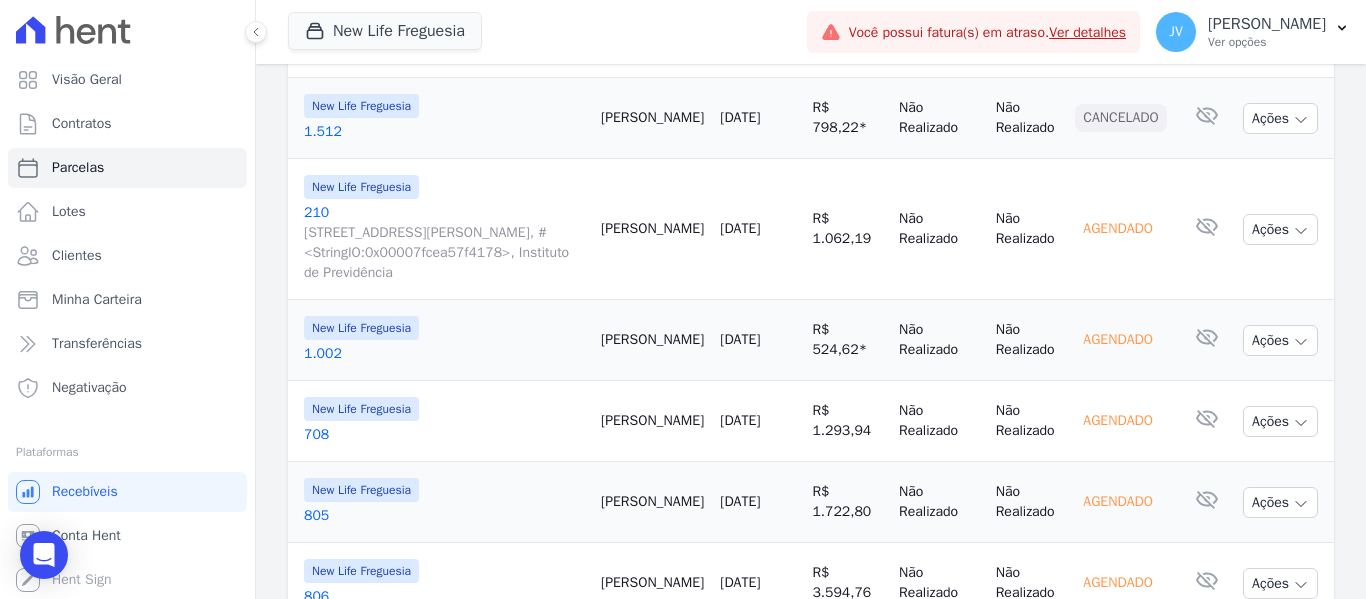scroll, scrollTop: 800, scrollLeft: 0, axis: vertical 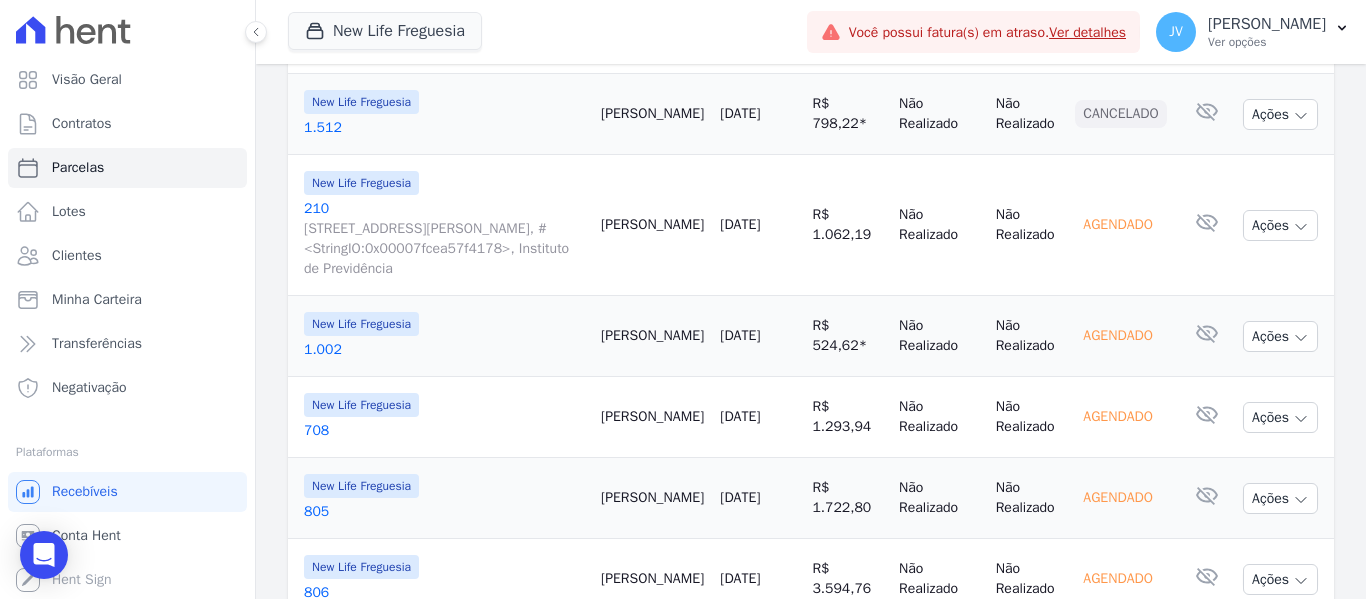 click on "[DATE]" at bounding box center (740, 224) 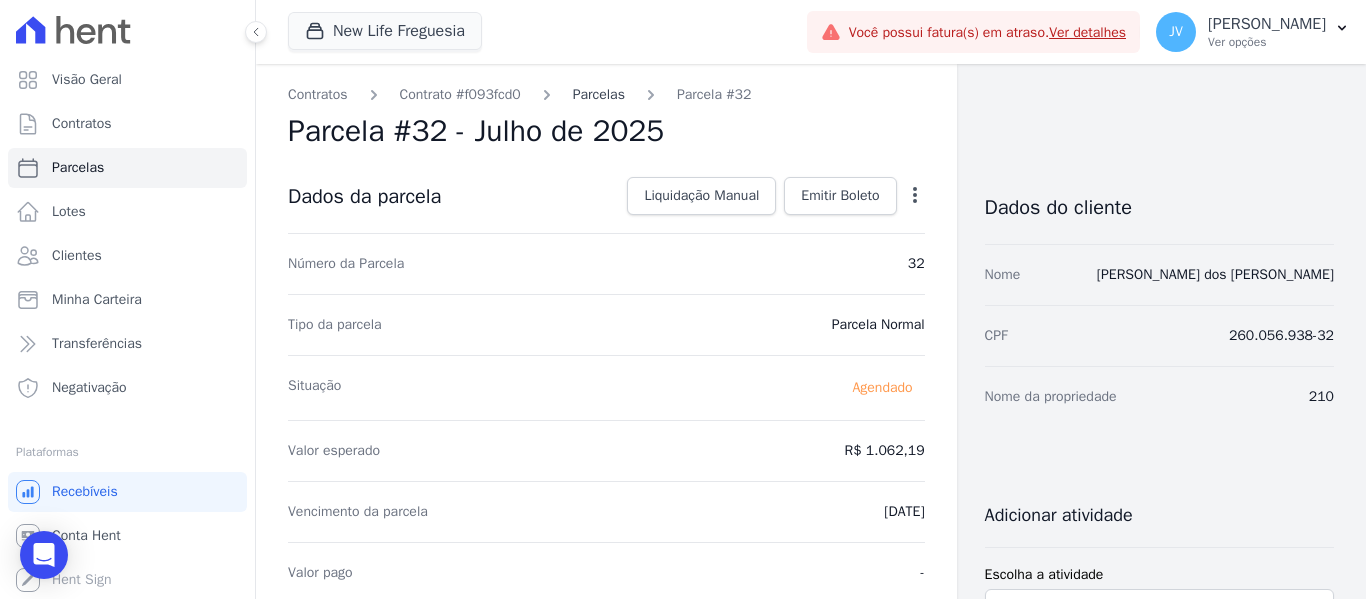click on "Parcelas" at bounding box center [599, 94] 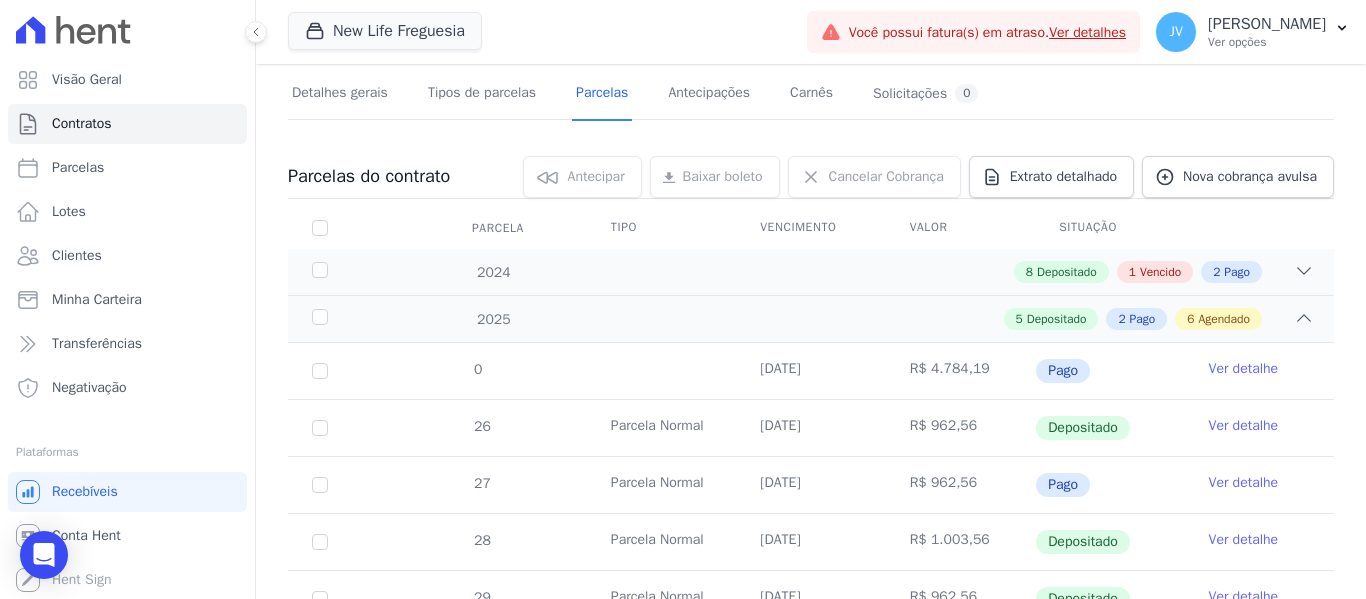 scroll, scrollTop: 400, scrollLeft: 0, axis: vertical 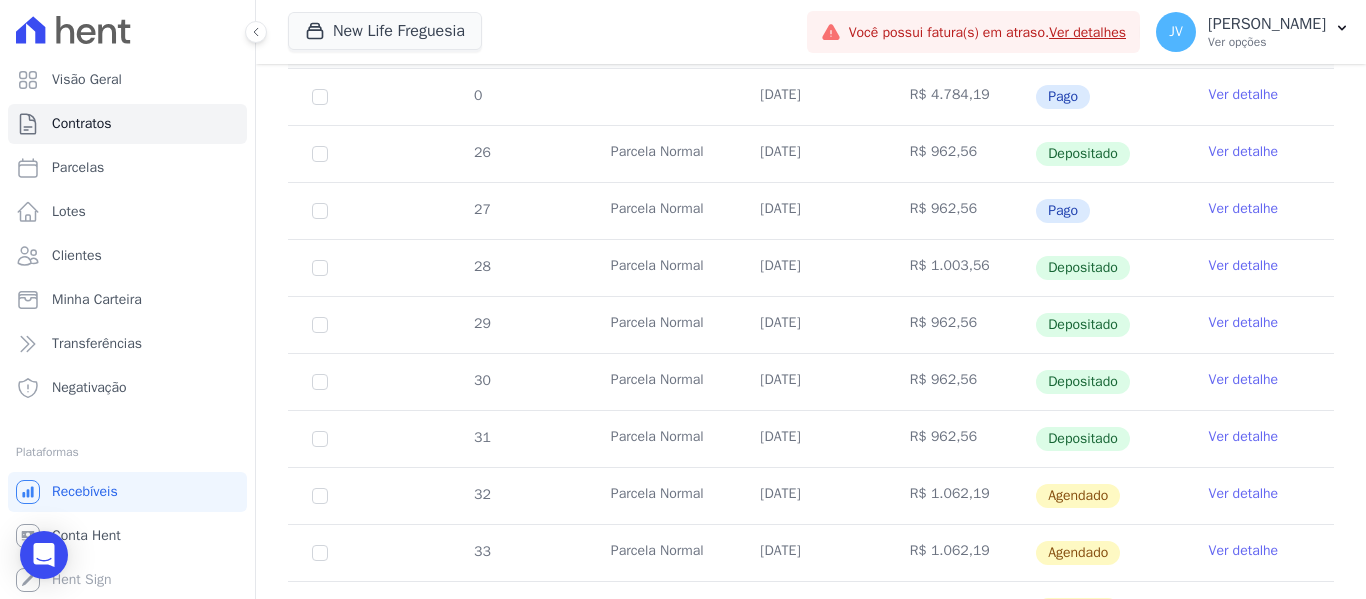 drag, startPoint x: 968, startPoint y: 437, endPoint x: 923, endPoint y: 430, distance: 45.54119 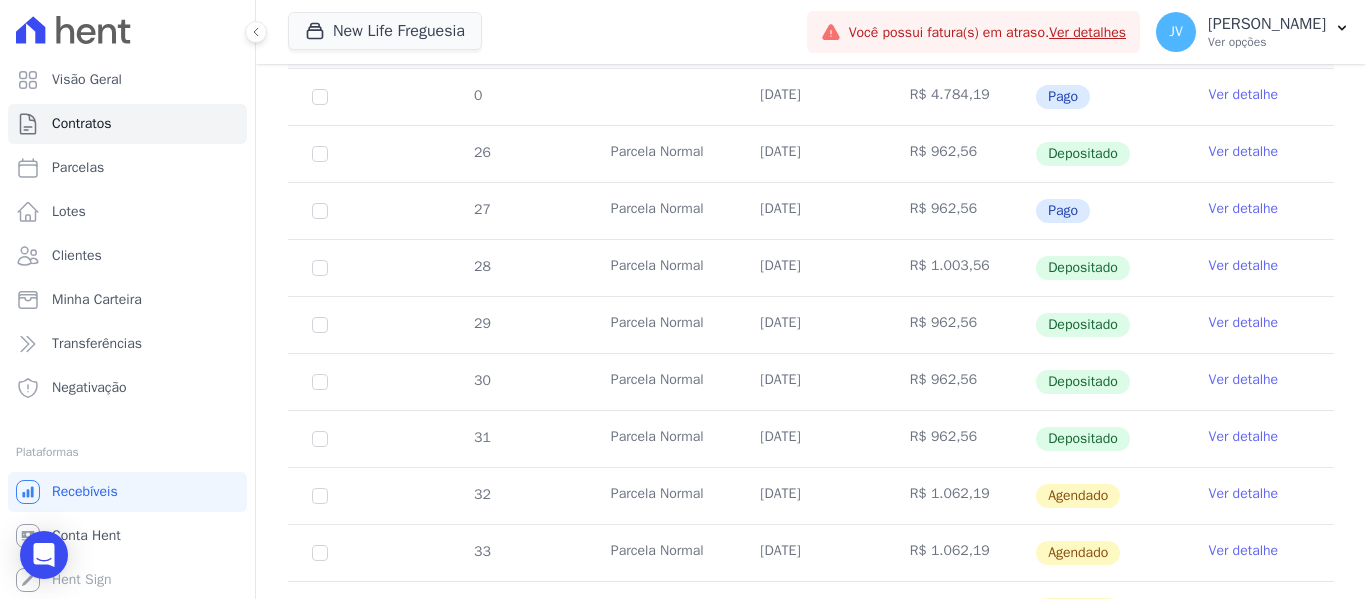click on "Ver detalhe" at bounding box center (1244, 494) 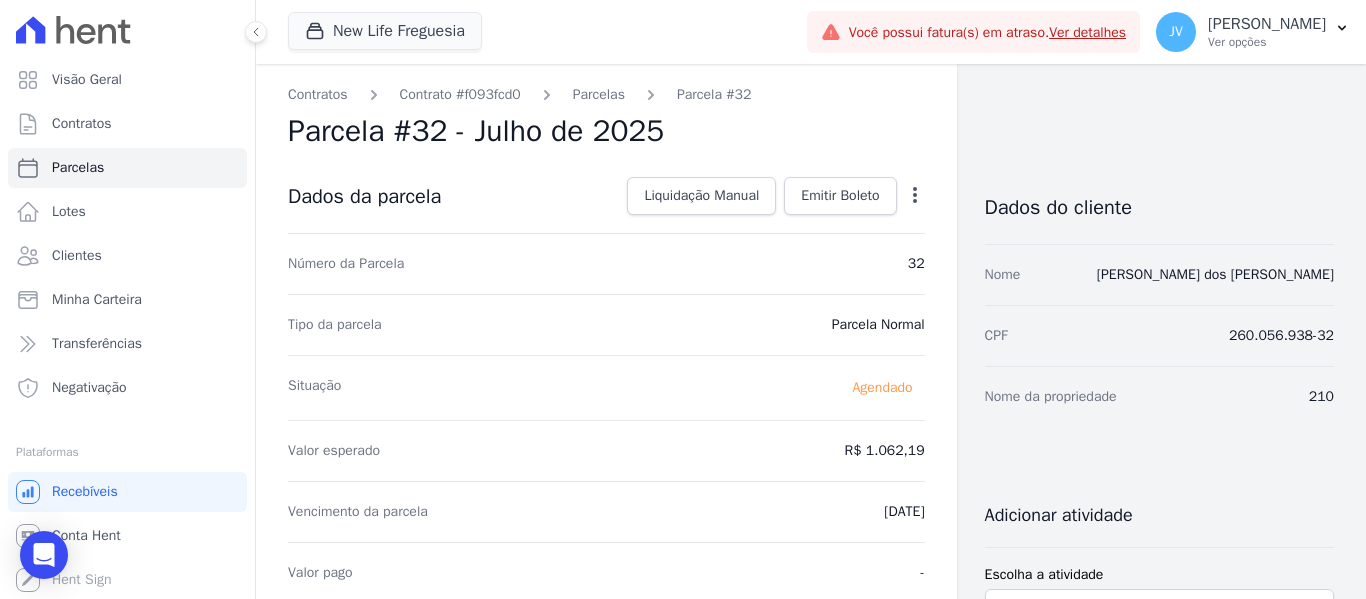 click 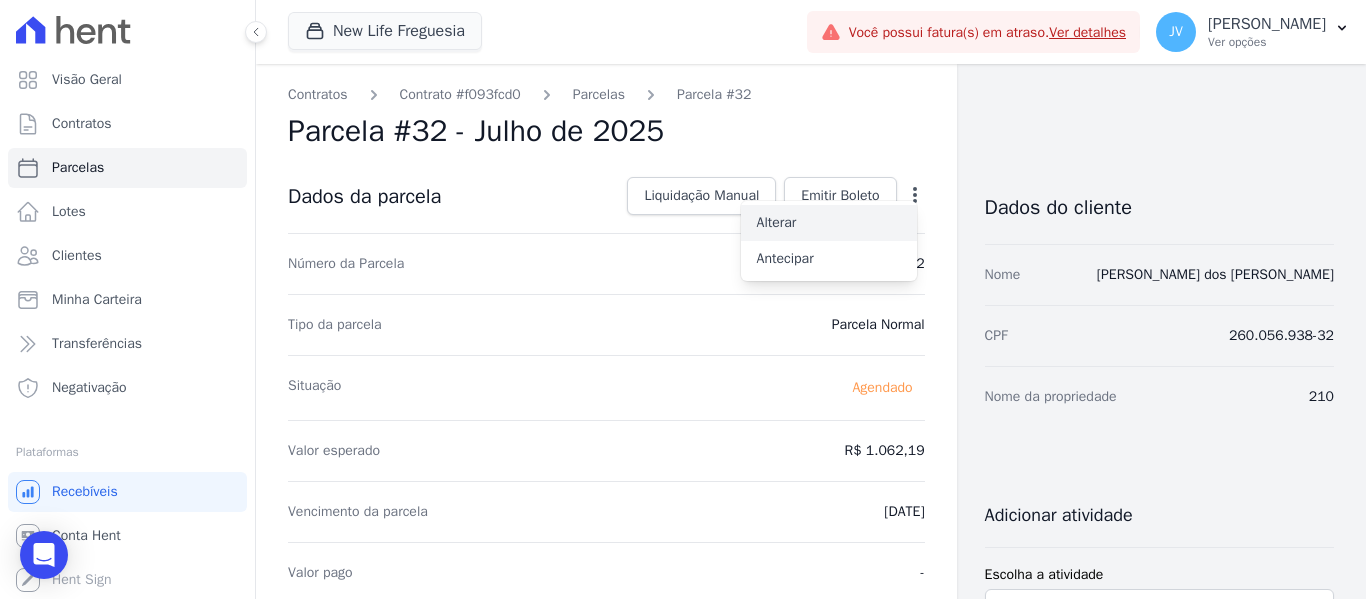 click on "Alterar" at bounding box center [829, 223] 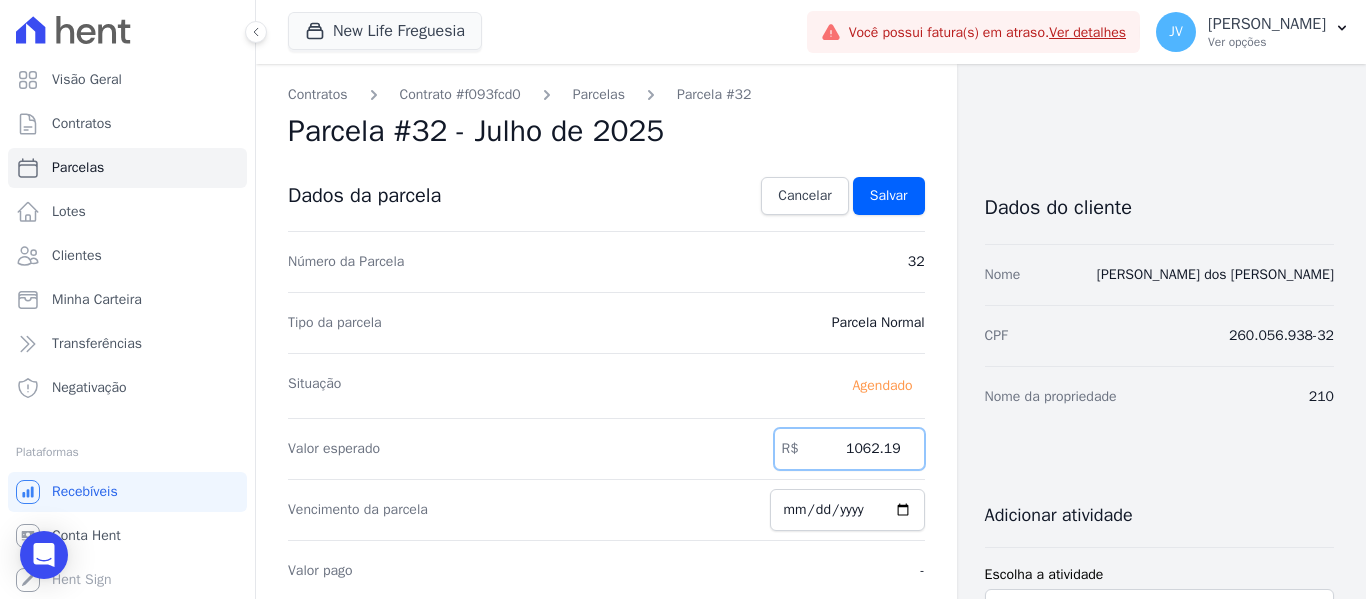 drag, startPoint x: 876, startPoint y: 454, endPoint x: 939, endPoint y: 456, distance: 63.03174 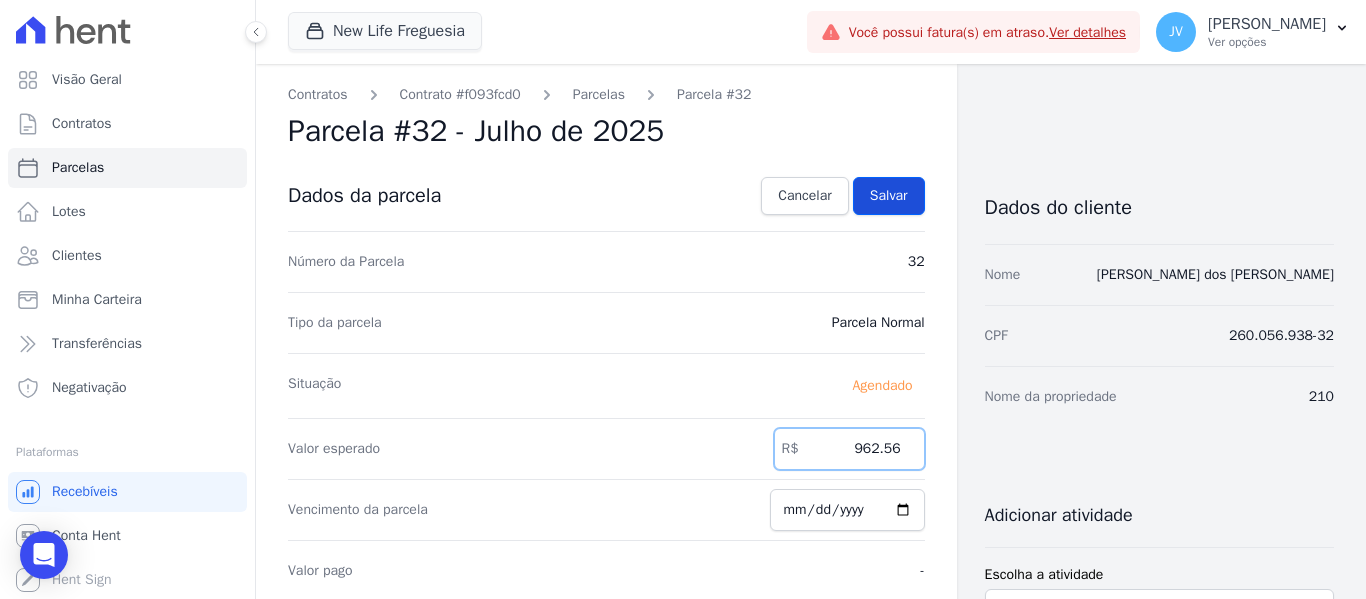 type on "962.56" 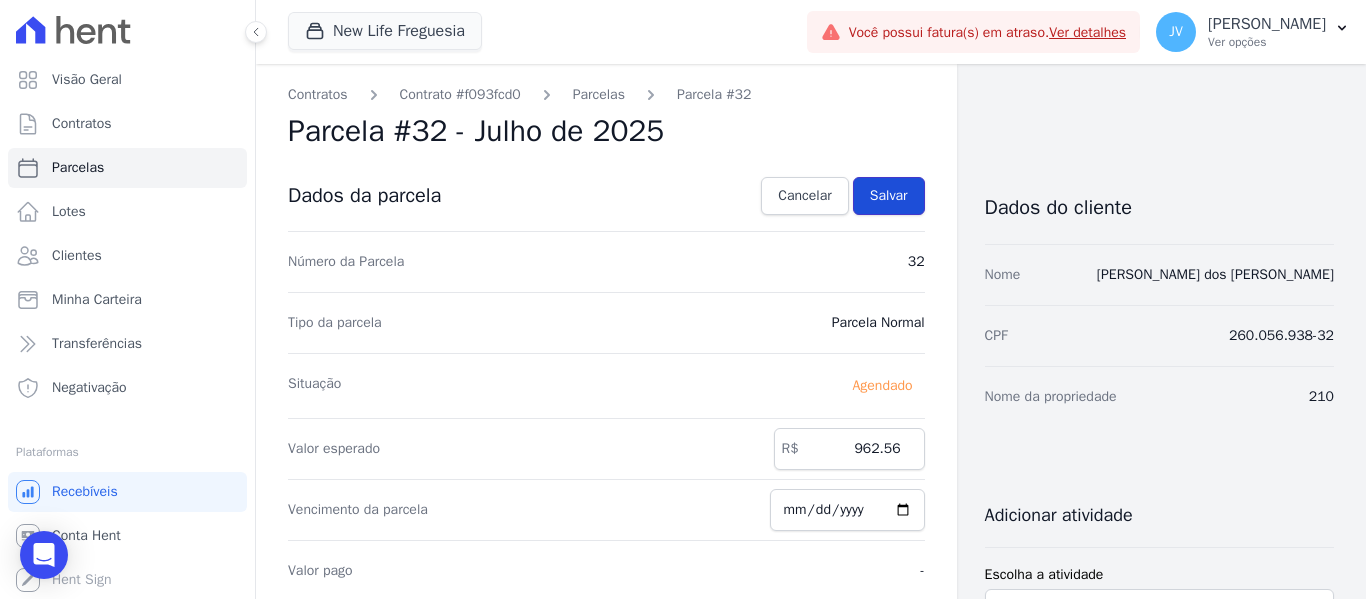 click on "Salvar" at bounding box center [889, 196] 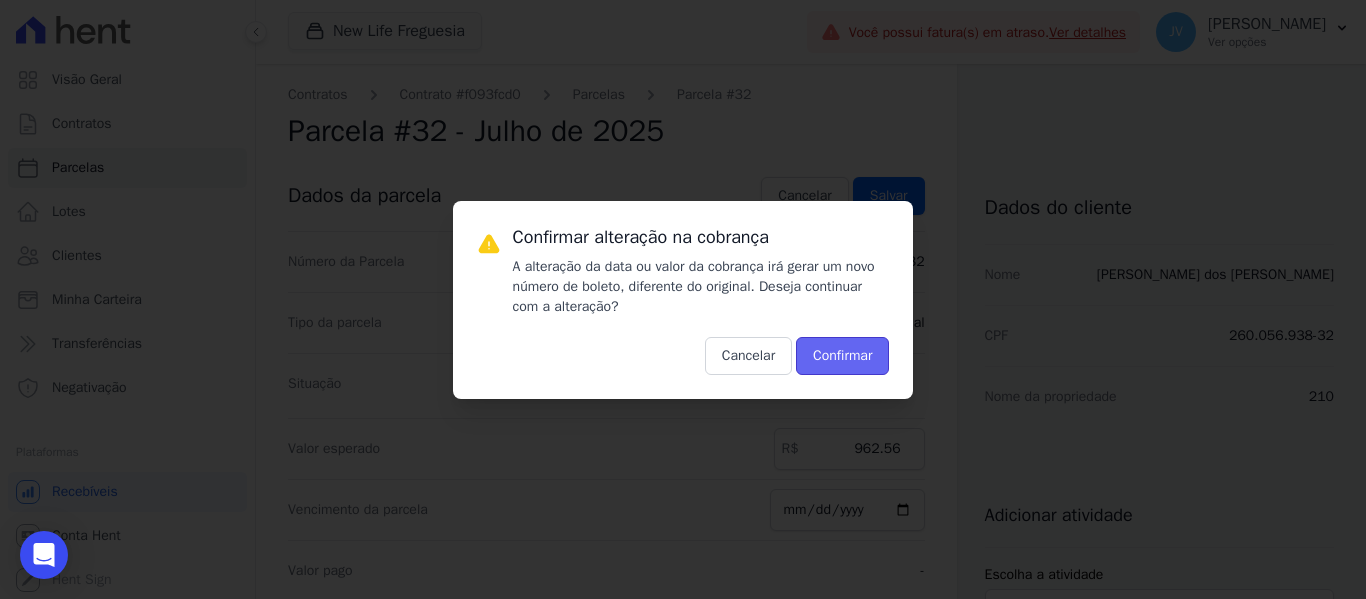 click on "Confirmar" at bounding box center [842, 356] 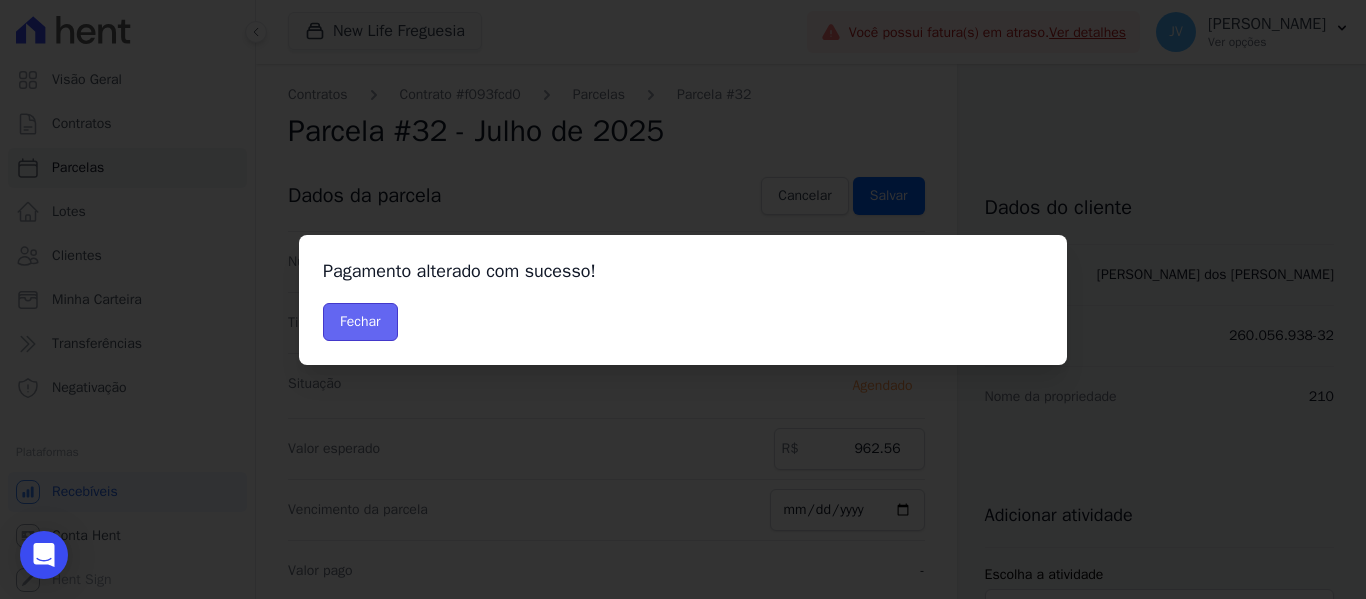 click on "Fechar" at bounding box center (360, 322) 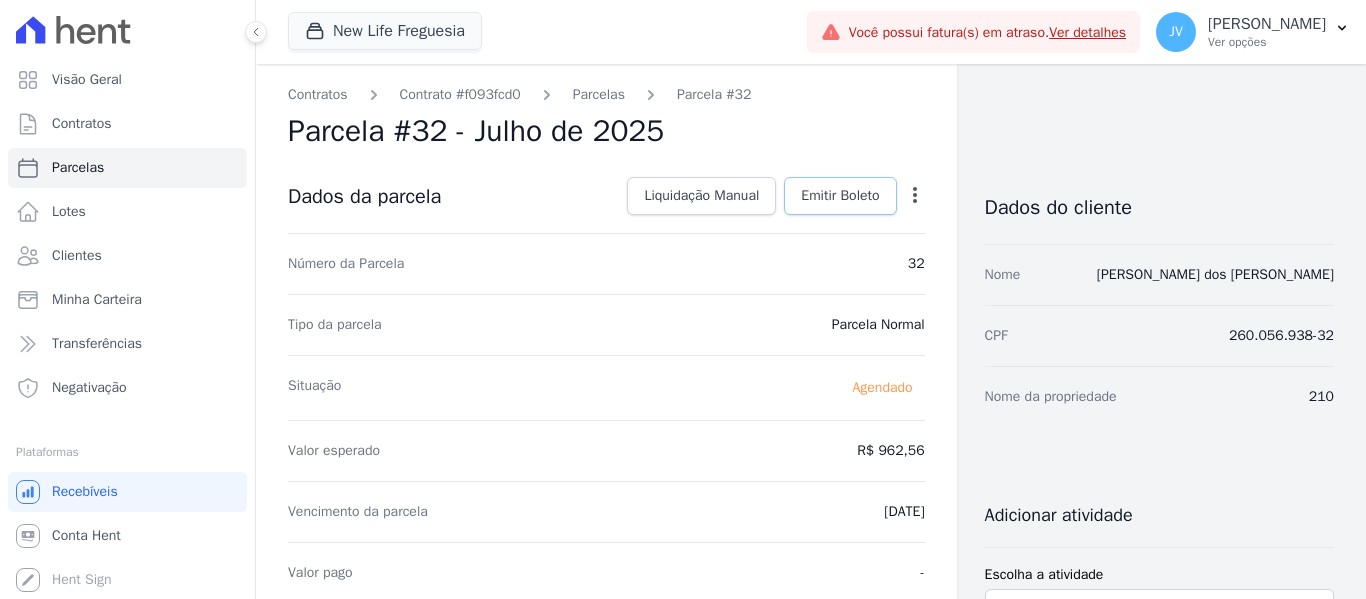 scroll, scrollTop: 0, scrollLeft: 0, axis: both 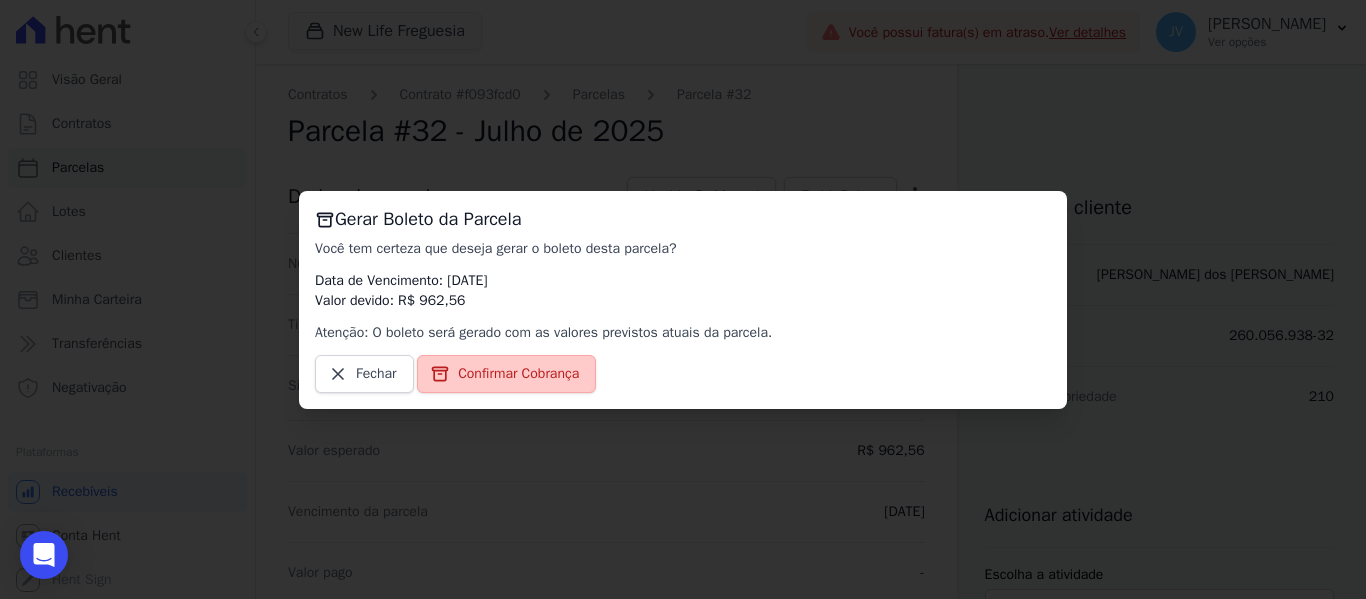 click on "Confirmar Cobrança" at bounding box center [518, 374] 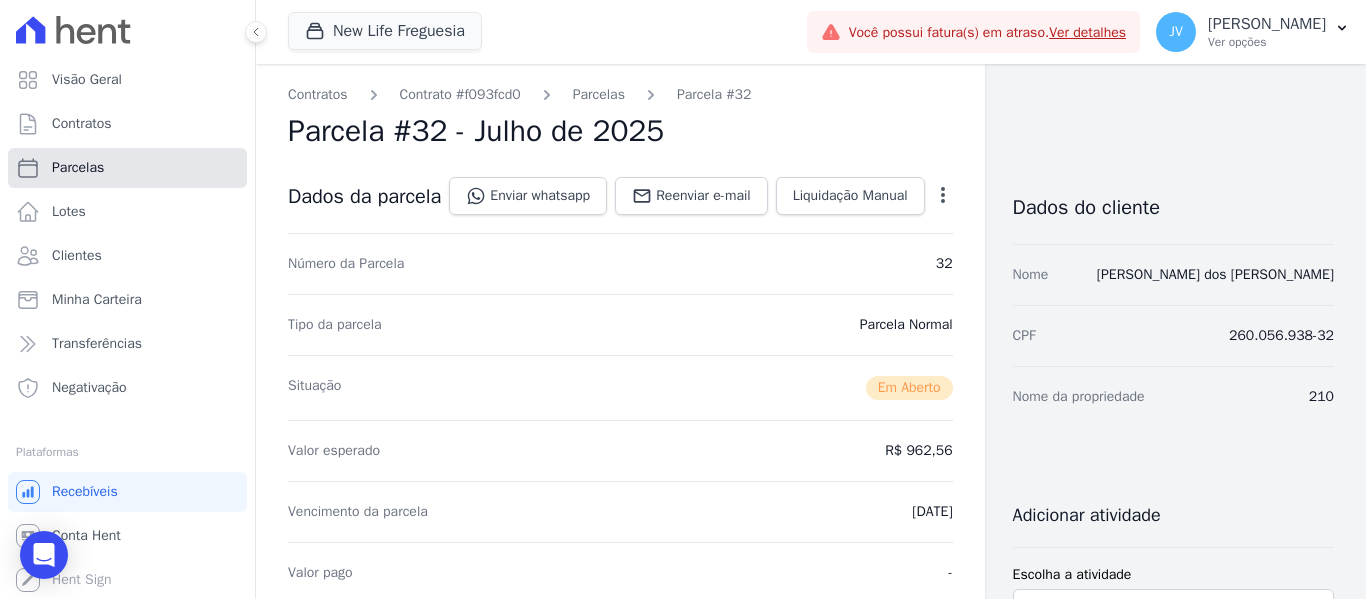 click on "Parcelas" at bounding box center (78, 168) 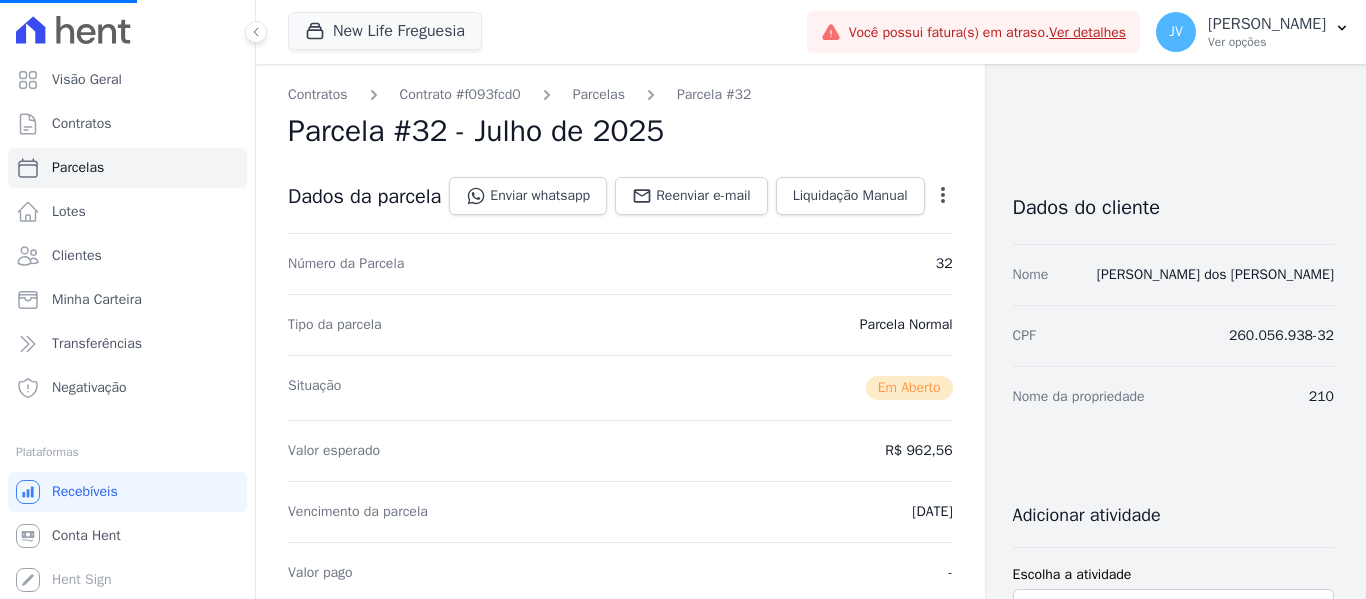select 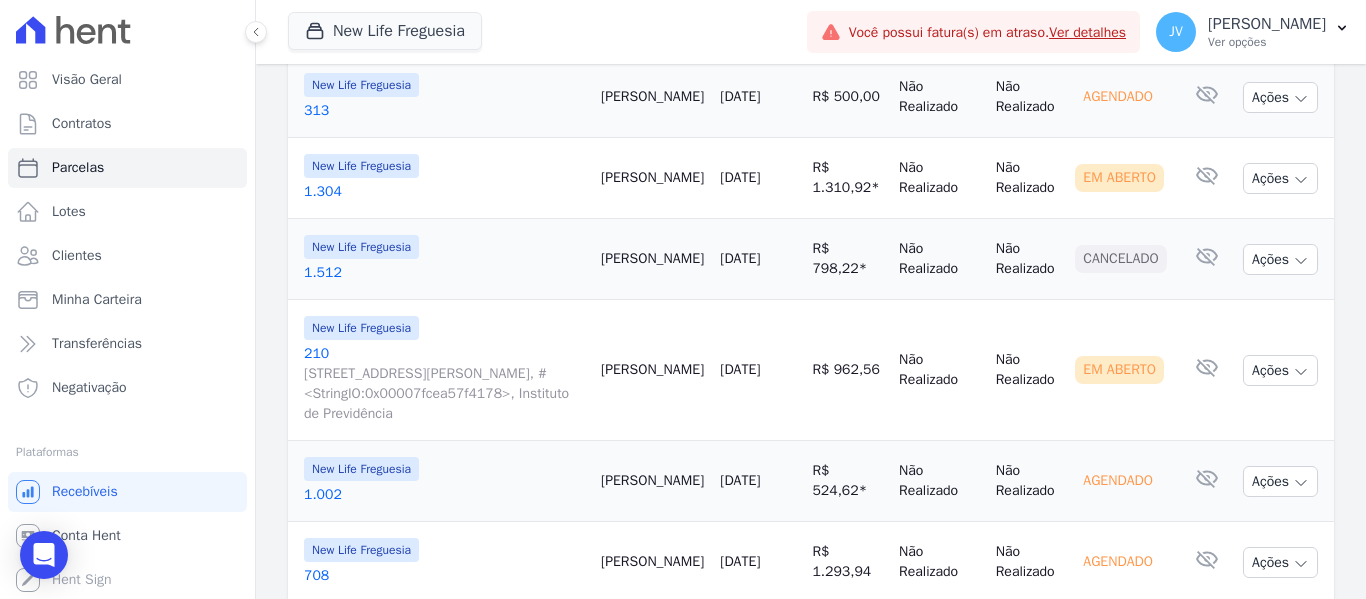 scroll, scrollTop: 800, scrollLeft: 0, axis: vertical 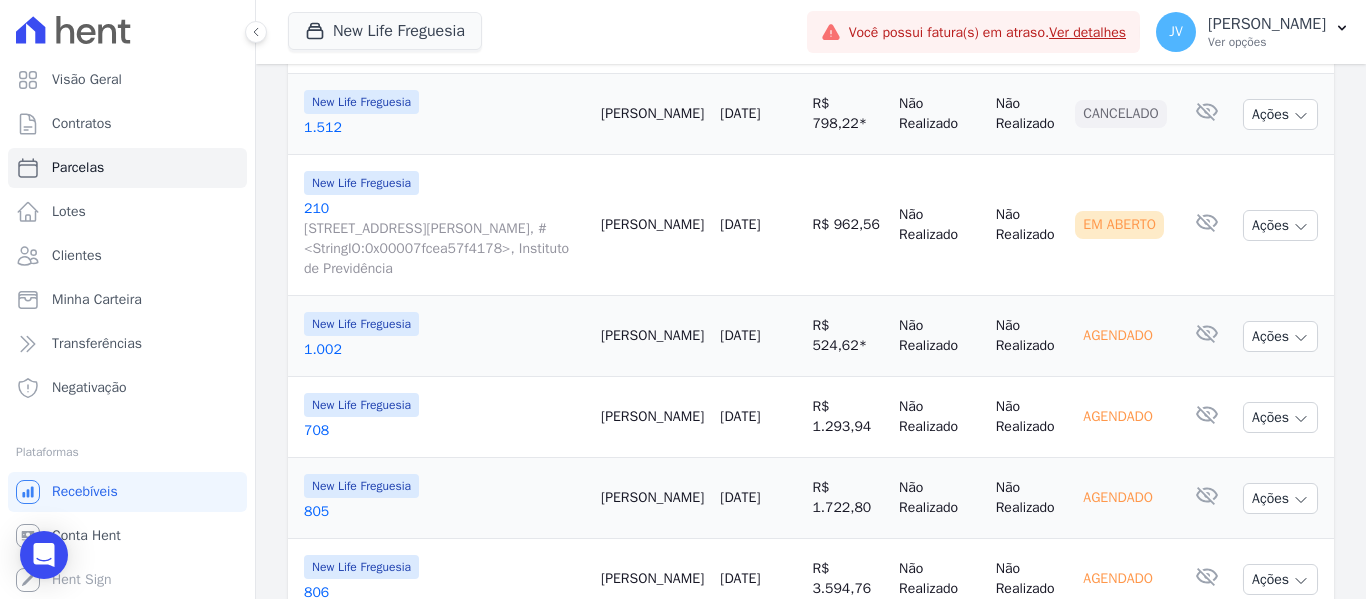 click on "[DATE]" at bounding box center [758, 336] 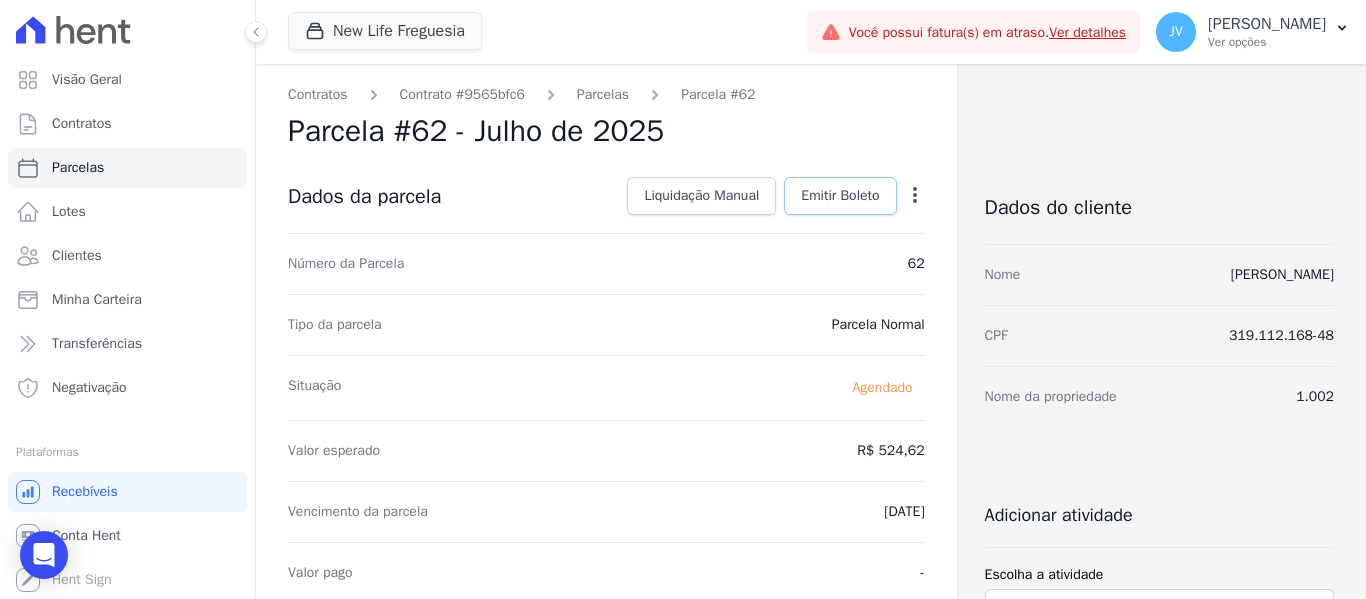 click on "Emitir Boleto" at bounding box center [840, 196] 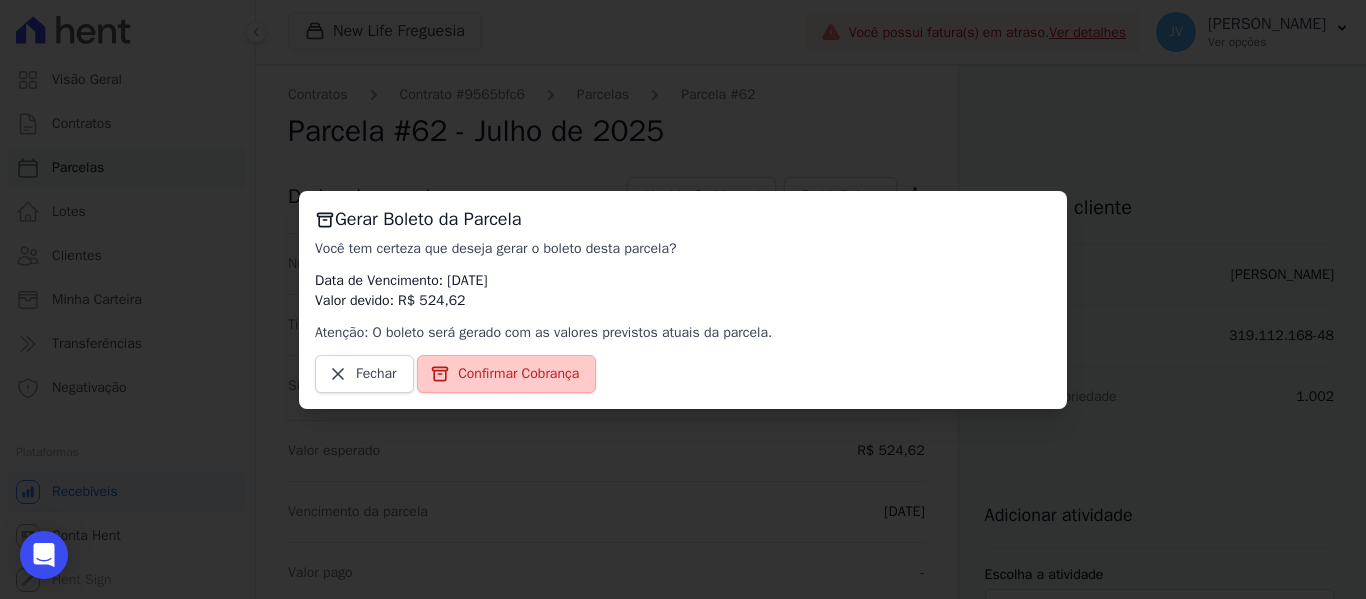 click on "Confirmar Cobrança" at bounding box center (506, 374) 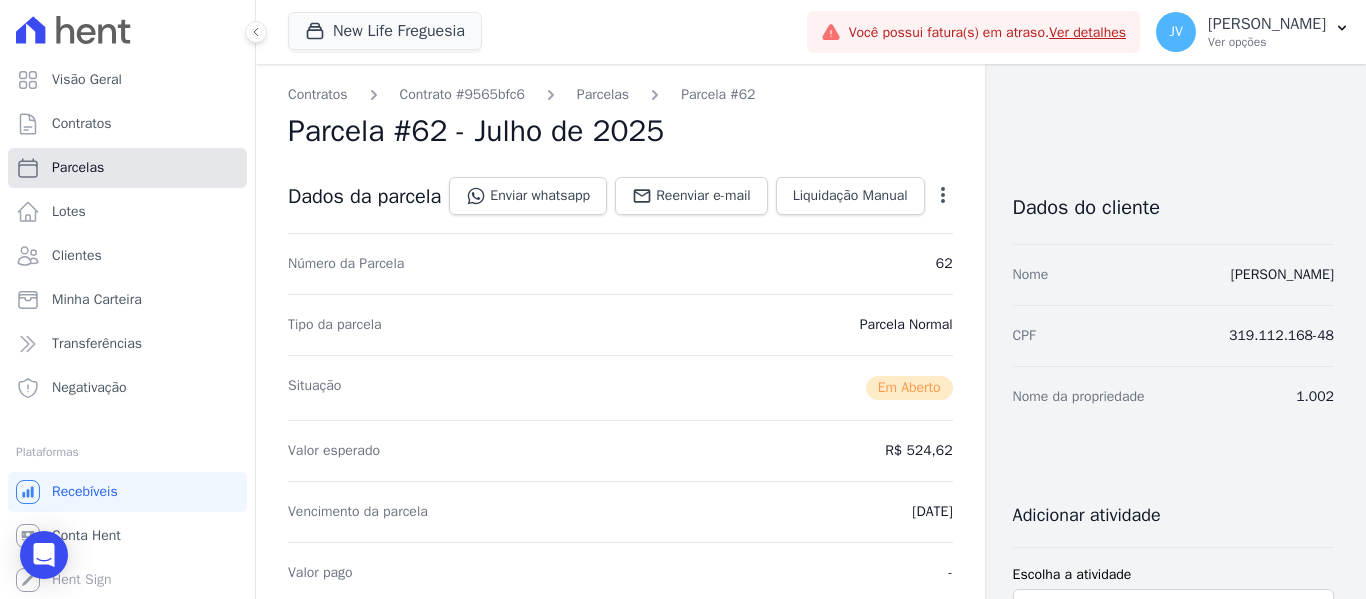 click on "Parcelas" at bounding box center (127, 168) 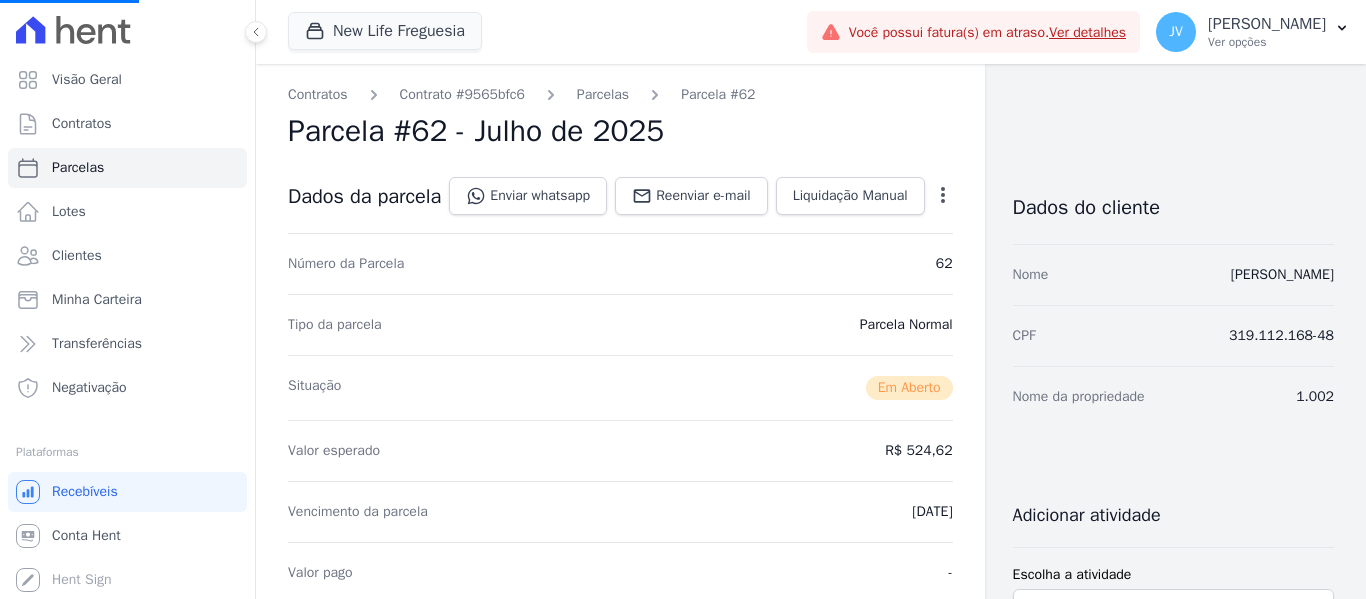 select 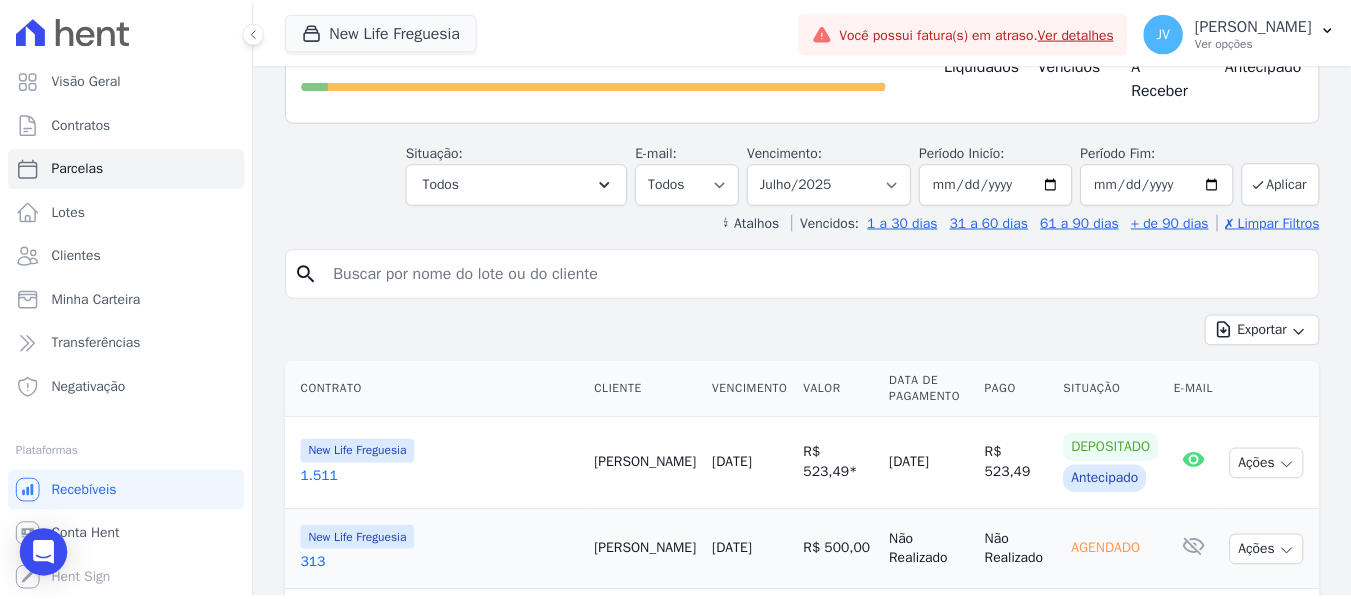 scroll, scrollTop: 0, scrollLeft: 0, axis: both 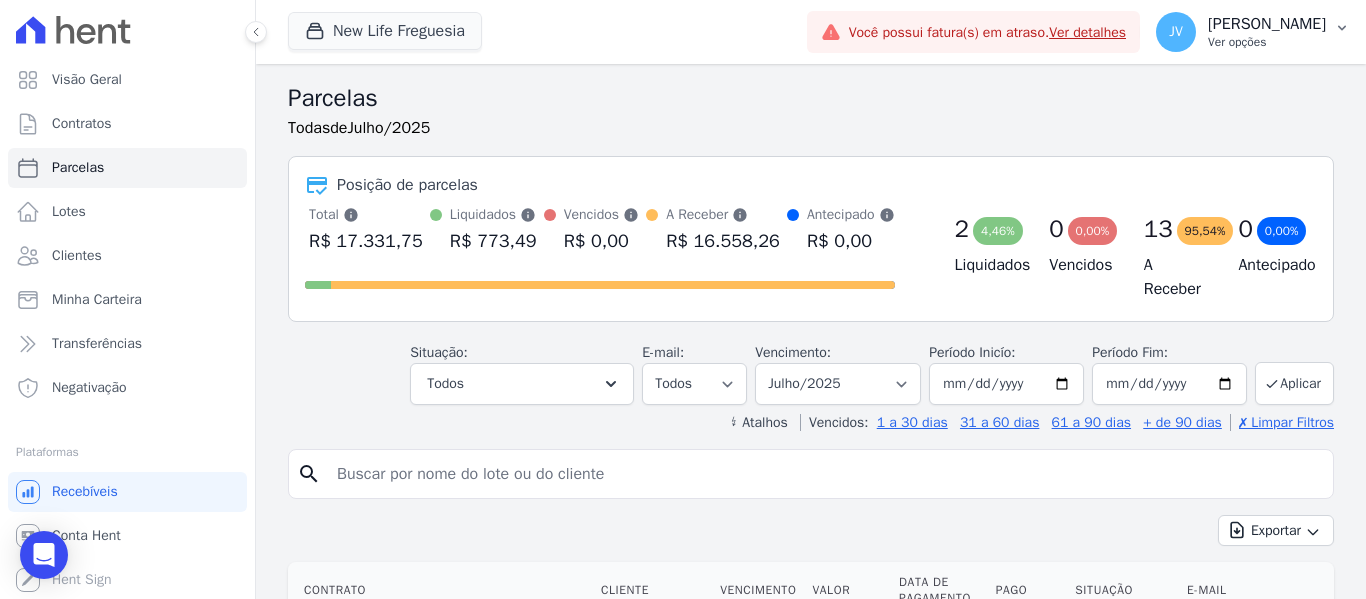 click on "Ver opções" at bounding box center [1267, 42] 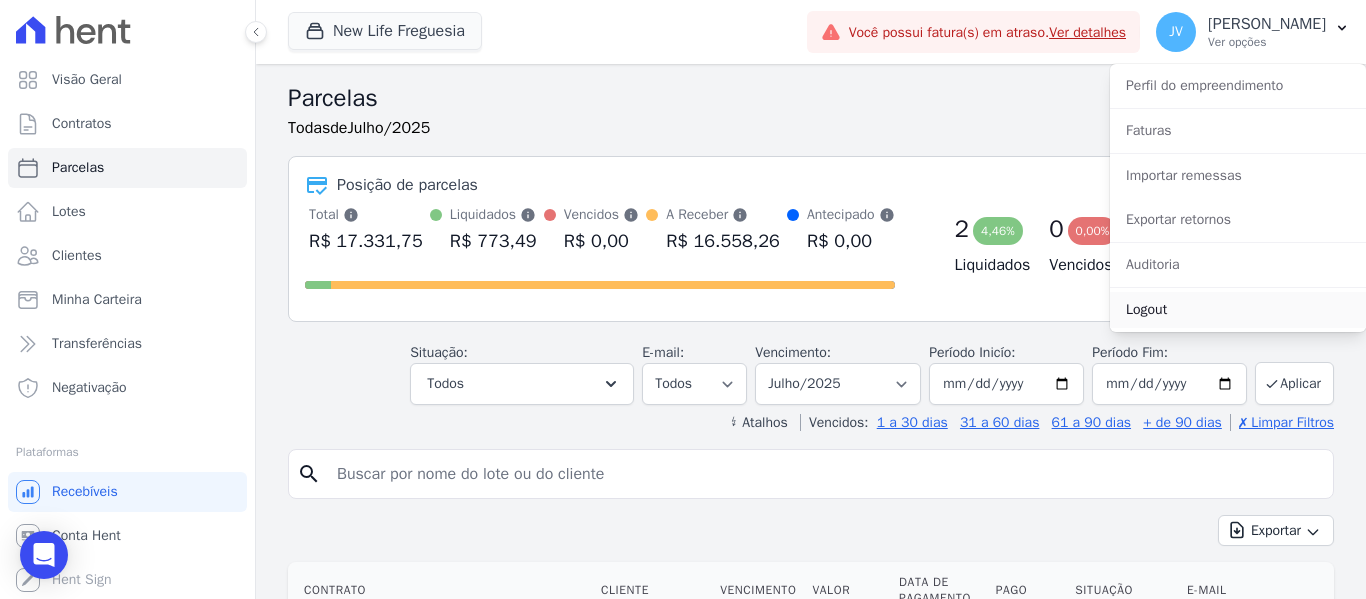 click on "Logout" at bounding box center [1238, 310] 